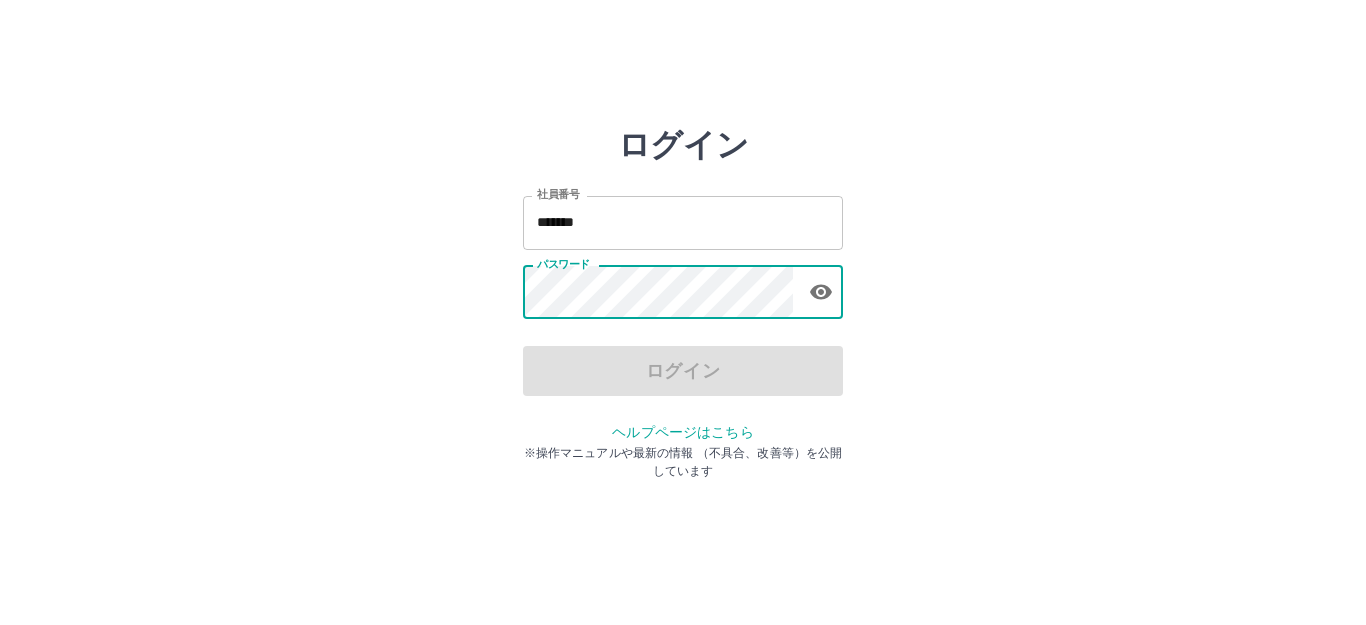 scroll, scrollTop: 0, scrollLeft: 0, axis: both 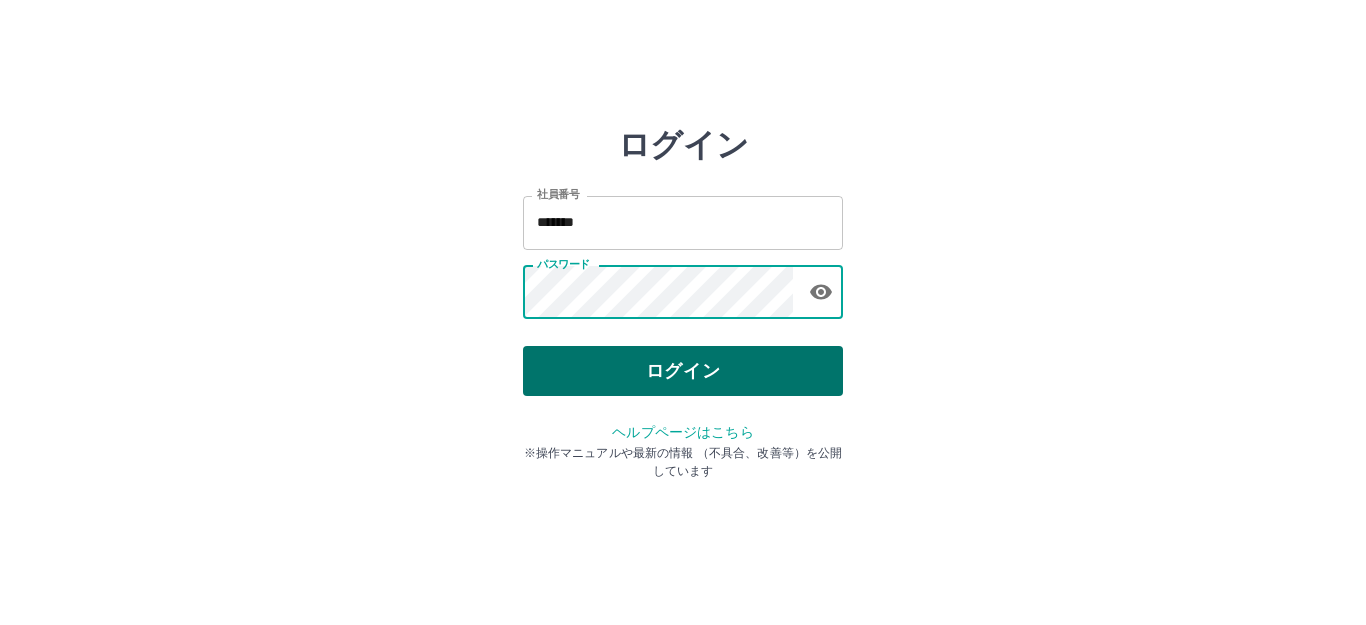 click on "ログイン" at bounding box center [683, 371] 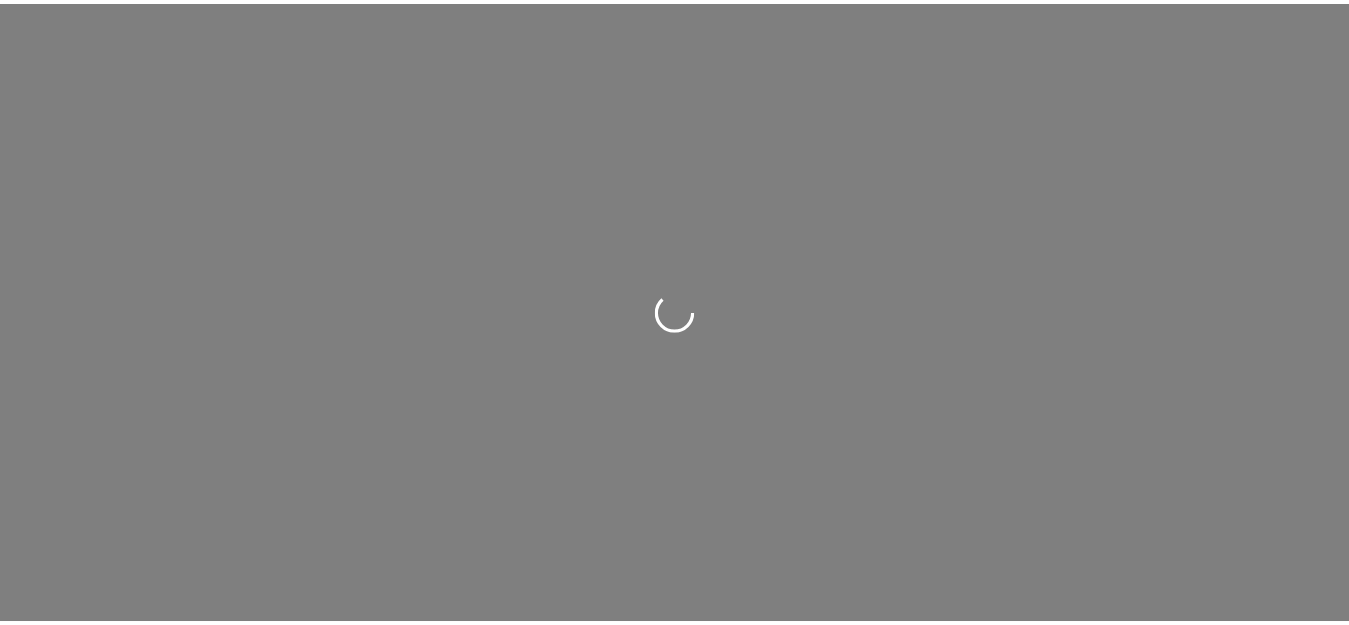 scroll, scrollTop: 0, scrollLeft: 0, axis: both 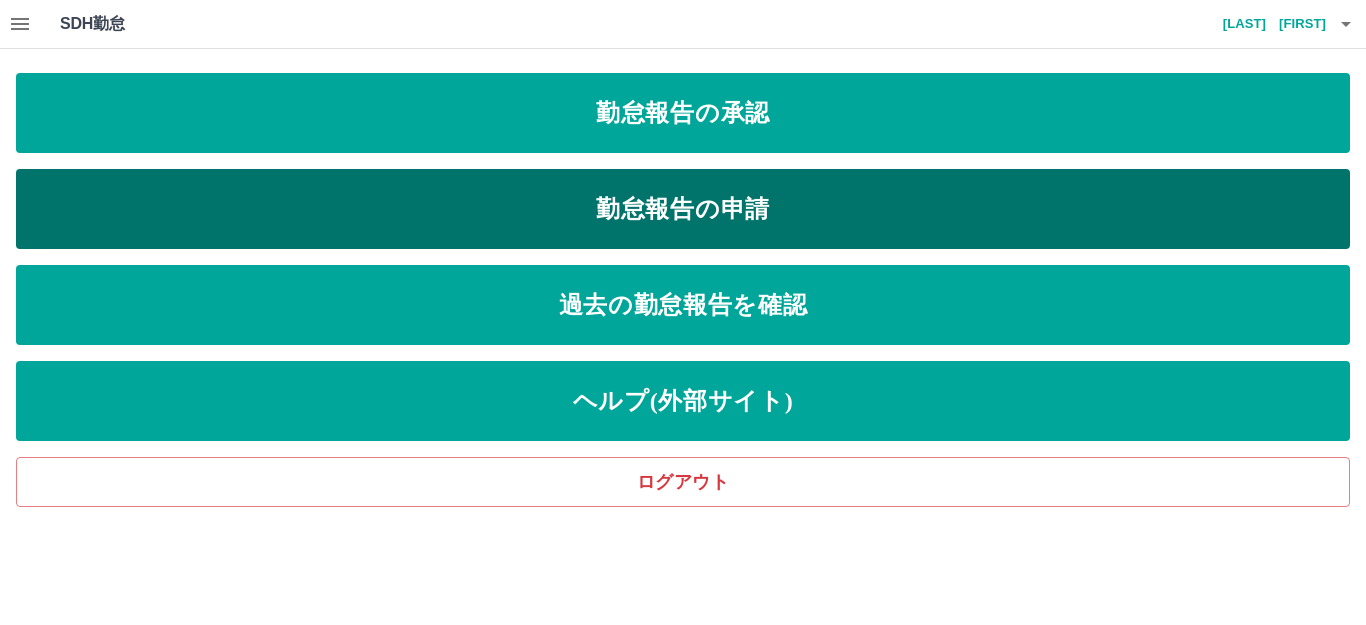 click on "勤怠報告の申請" at bounding box center (683, 209) 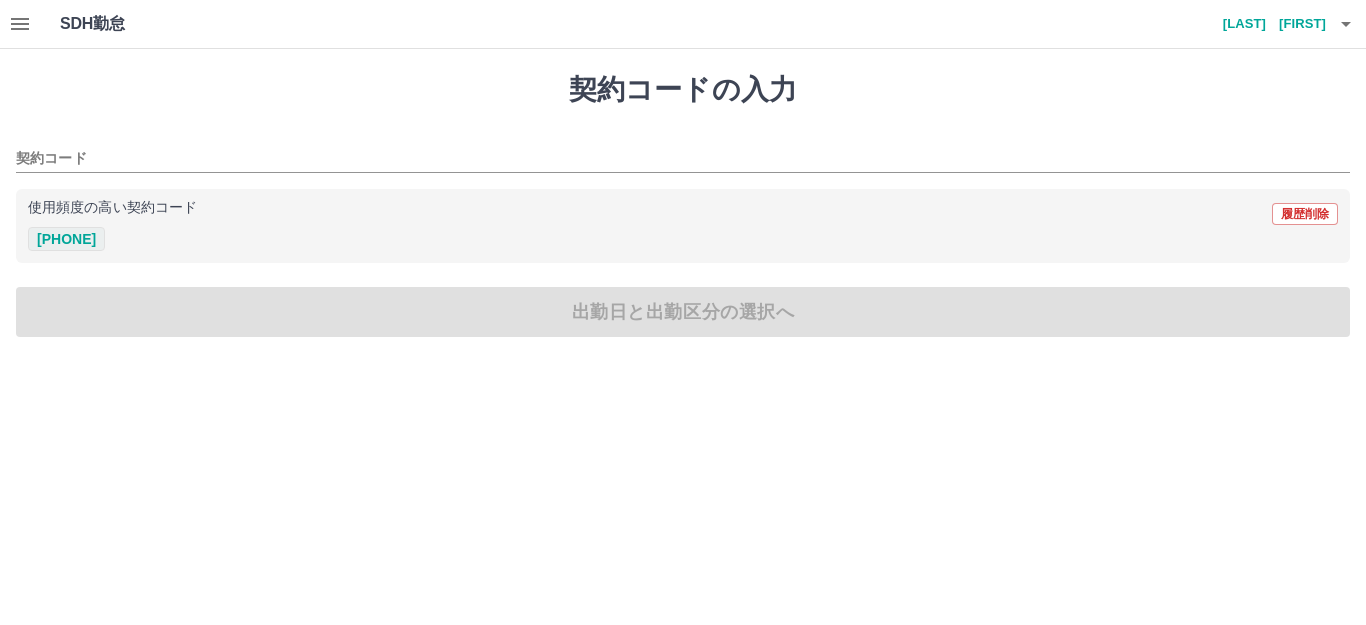 click on "[NUMBER]" at bounding box center [66, 239] 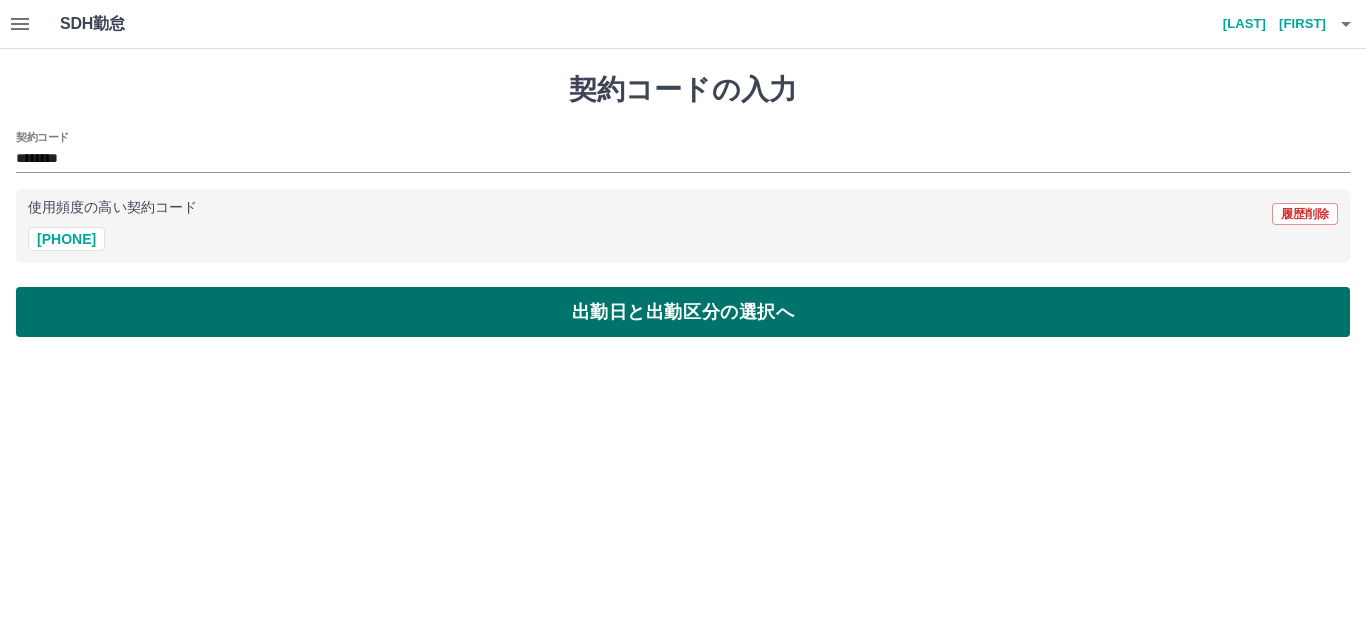 click on "出勤日と出勤区分の選択へ" at bounding box center [683, 312] 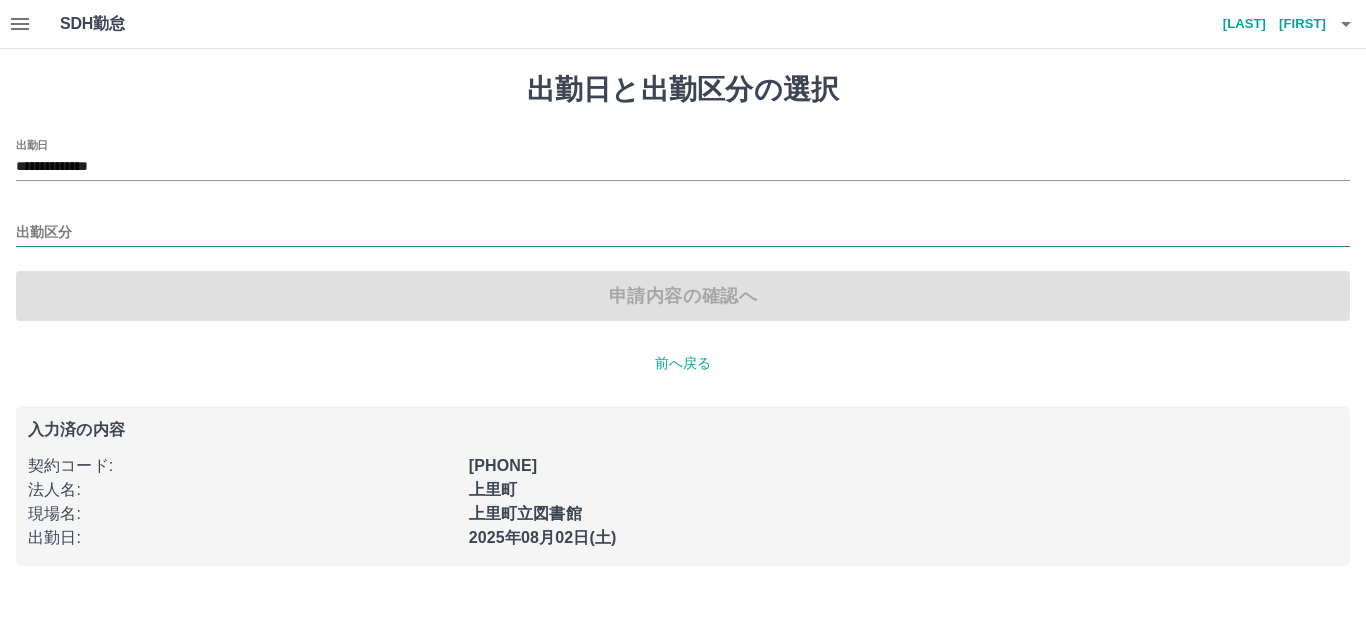 click on "出勤区分" at bounding box center (683, 233) 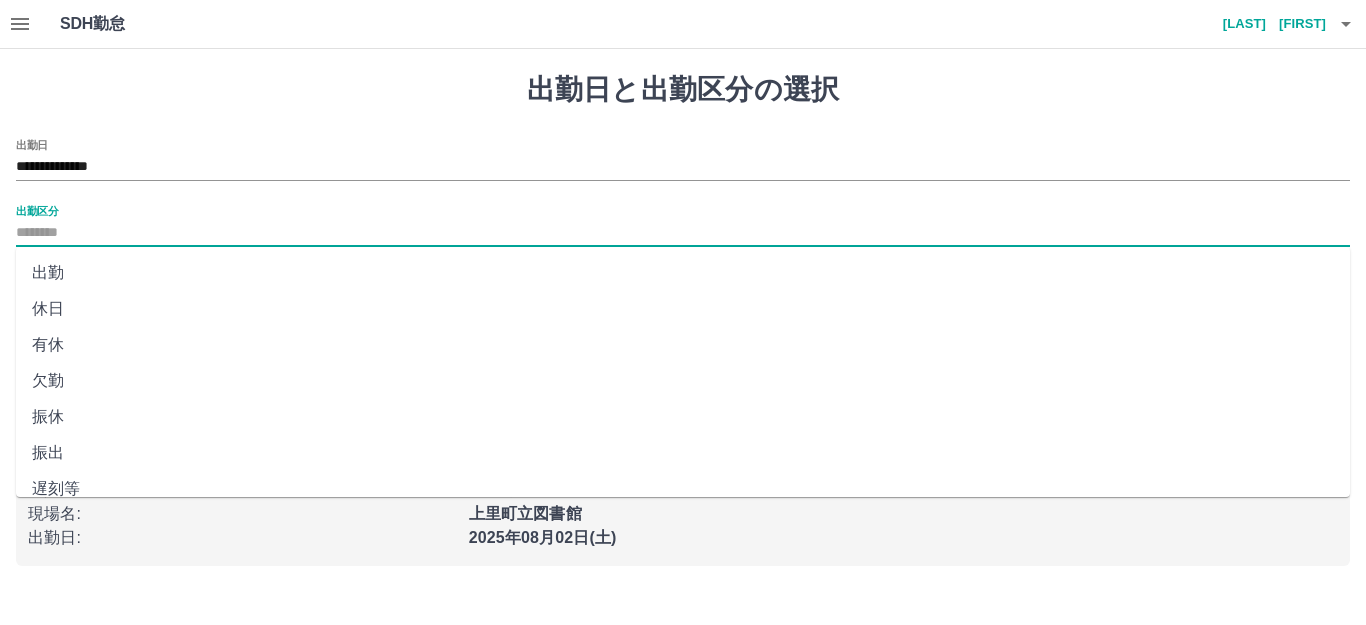 click on "出勤" at bounding box center [683, 273] 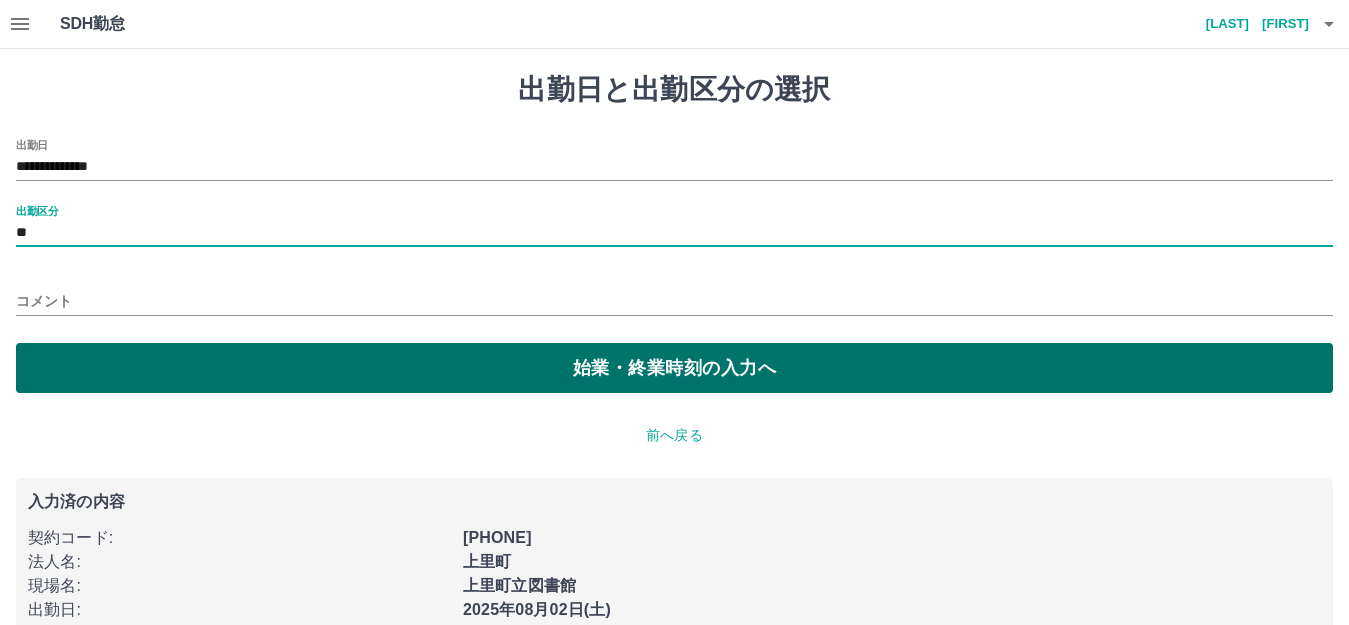 click on "始業・終業時刻の入力へ" at bounding box center (674, 368) 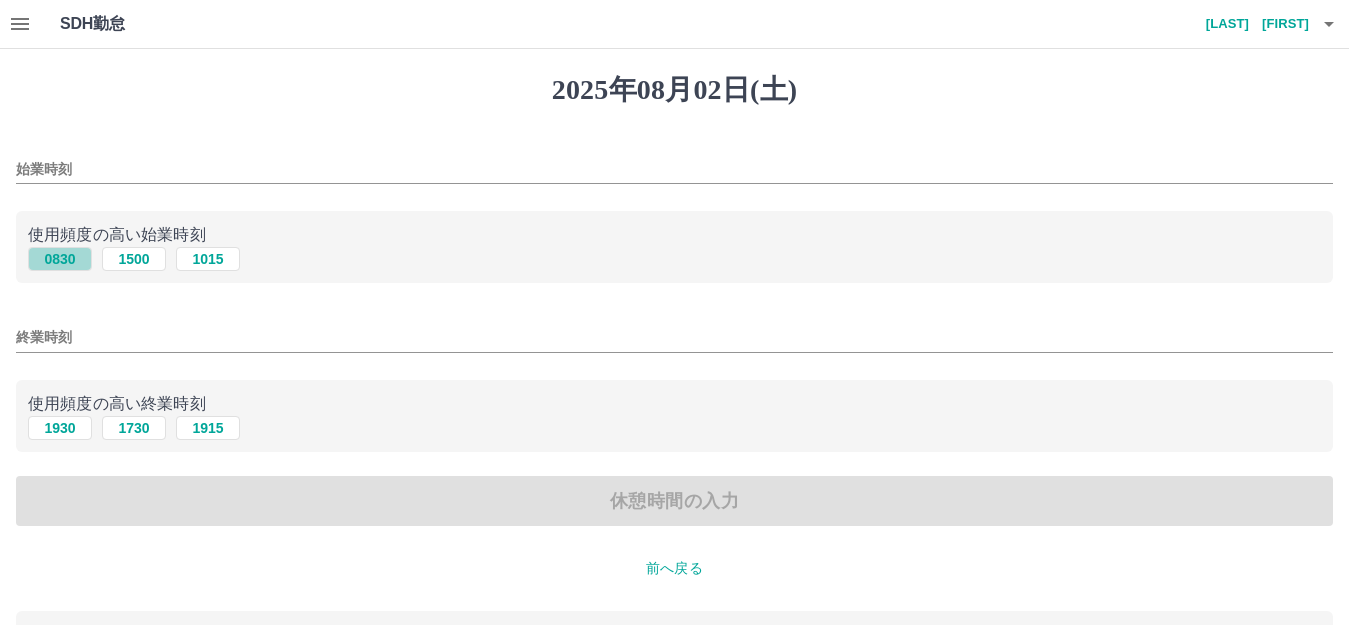click on "0830" at bounding box center (60, 259) 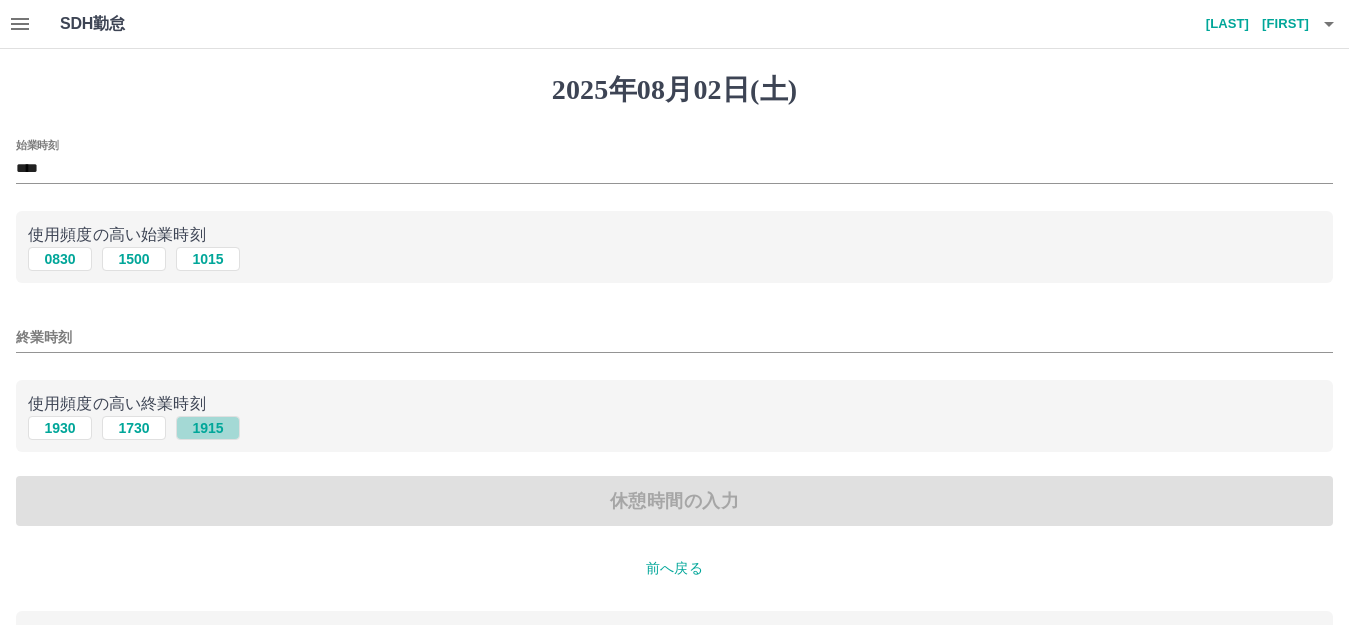click on "1915" at bounding box center (208, 428) 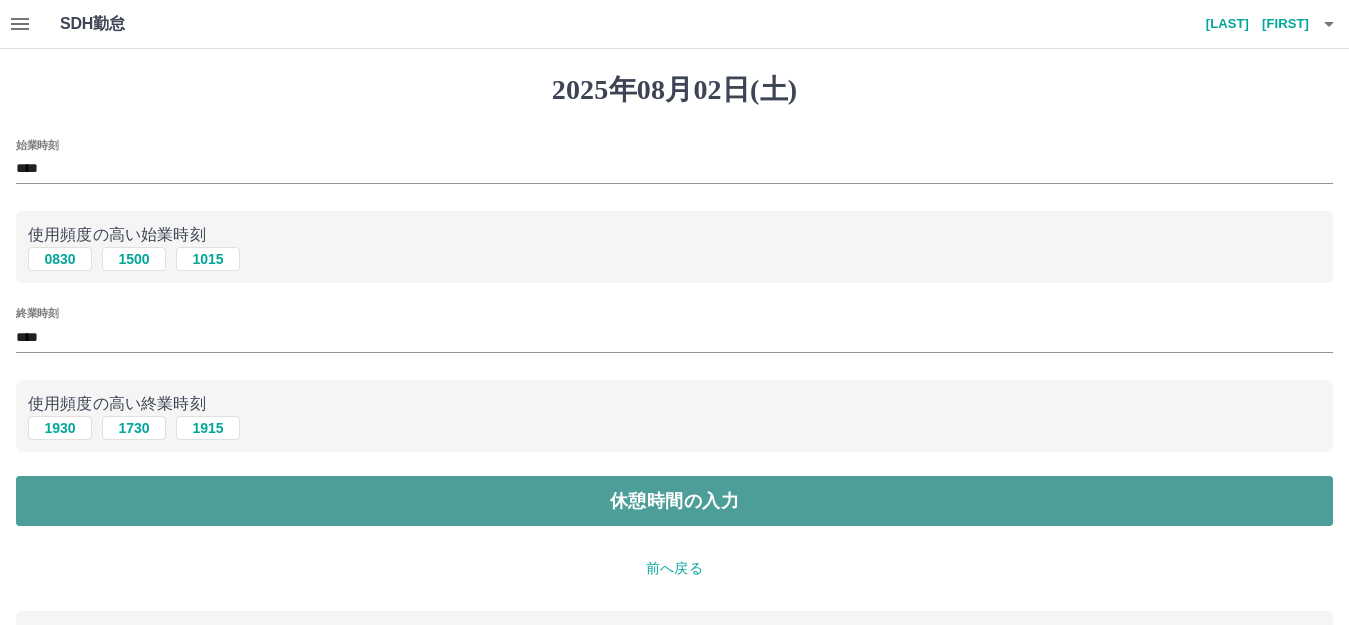 click on "休憩時間の入力" at bounding box center [674, 501] 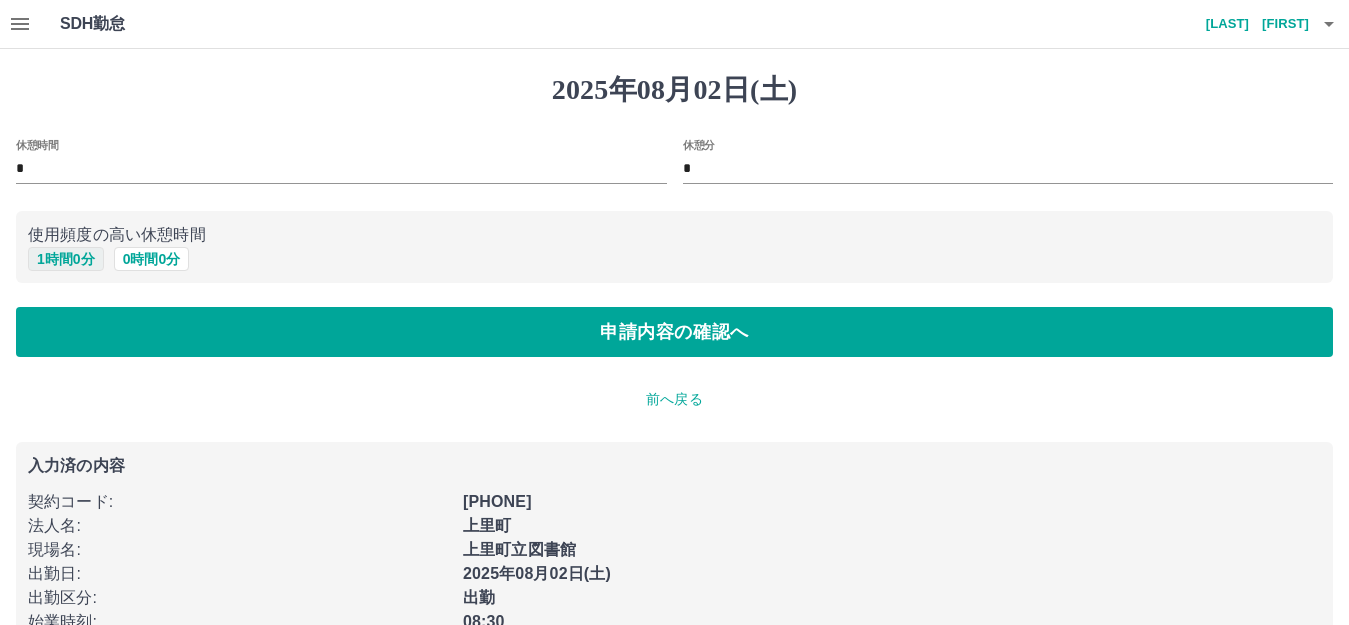 click on "1 時間 0 分" at bounding box center [66, 259] 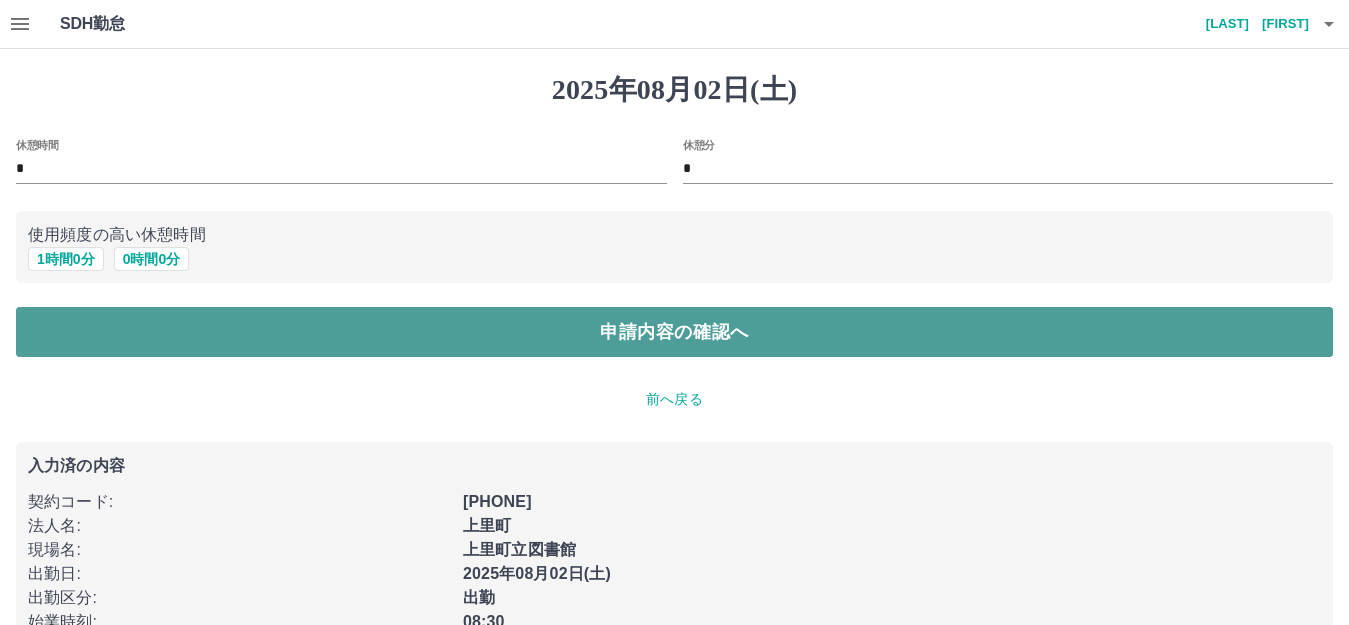 click on "申請内容の確認へ" at bounding box center [674, 332] 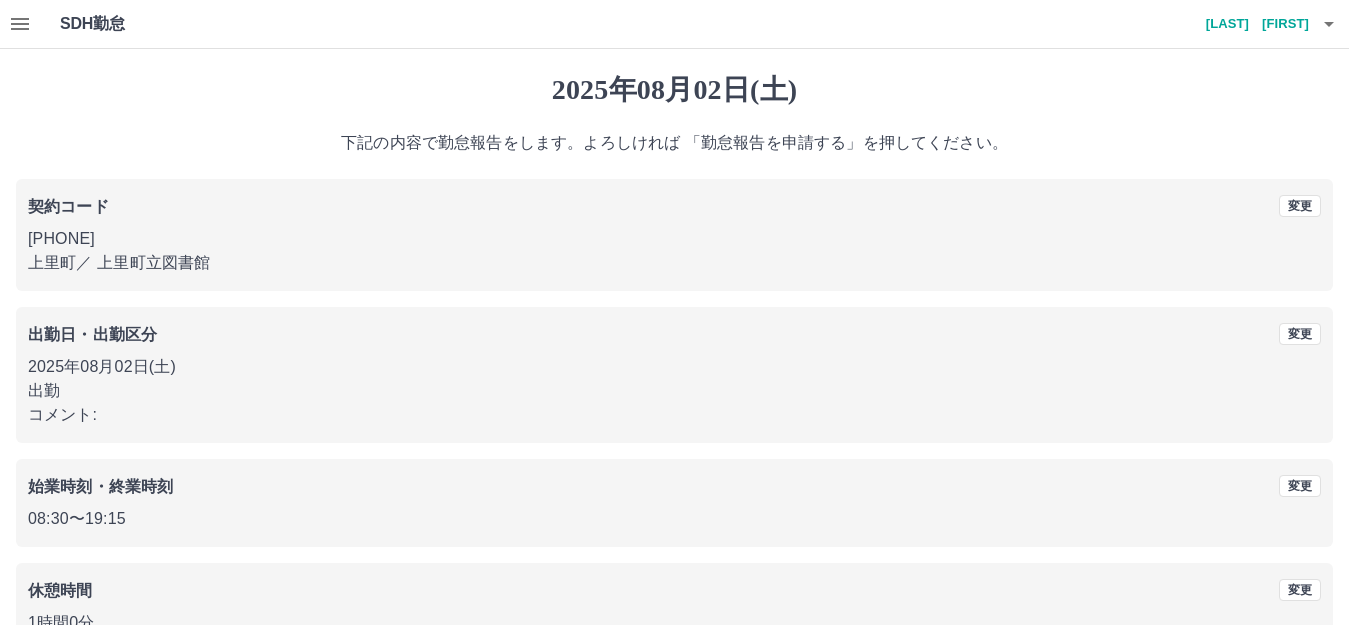 scroll, scrollTop: 124, scrollLeft: 0, axis: vertical 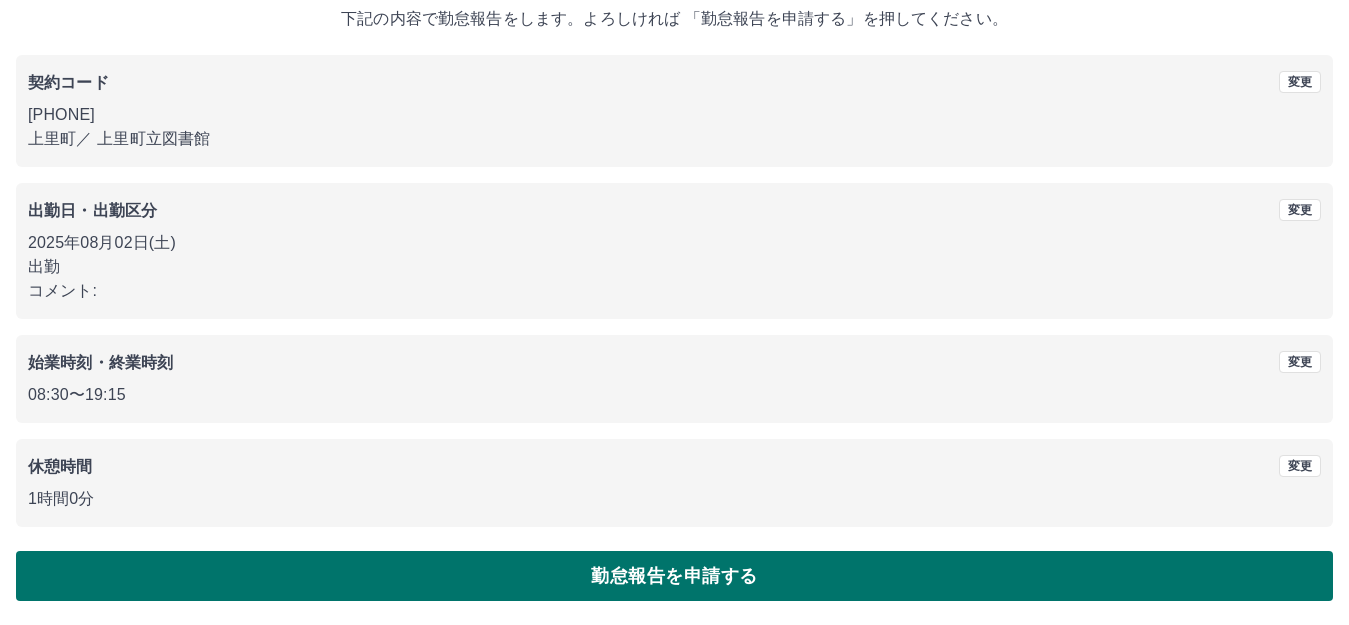 click on "勤怠報告を申請する" at bounding box center (674, 576) 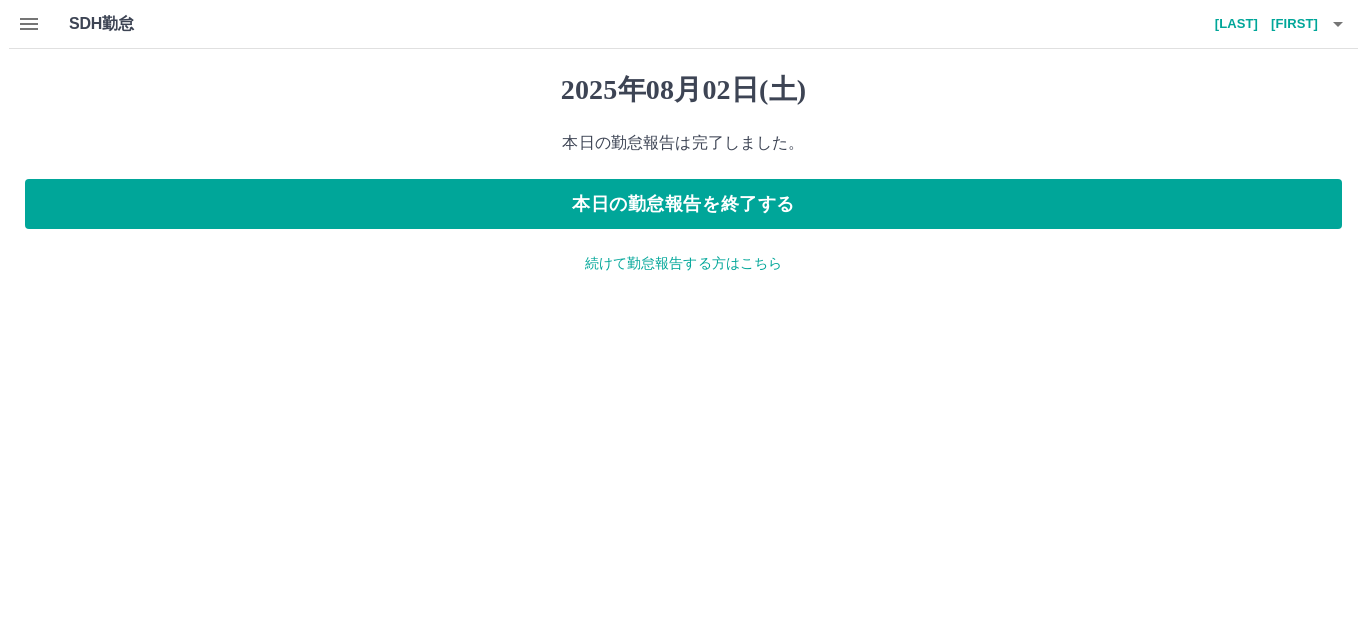 scroll, scrollTop: 0, scrollLeft: 0, axis: both 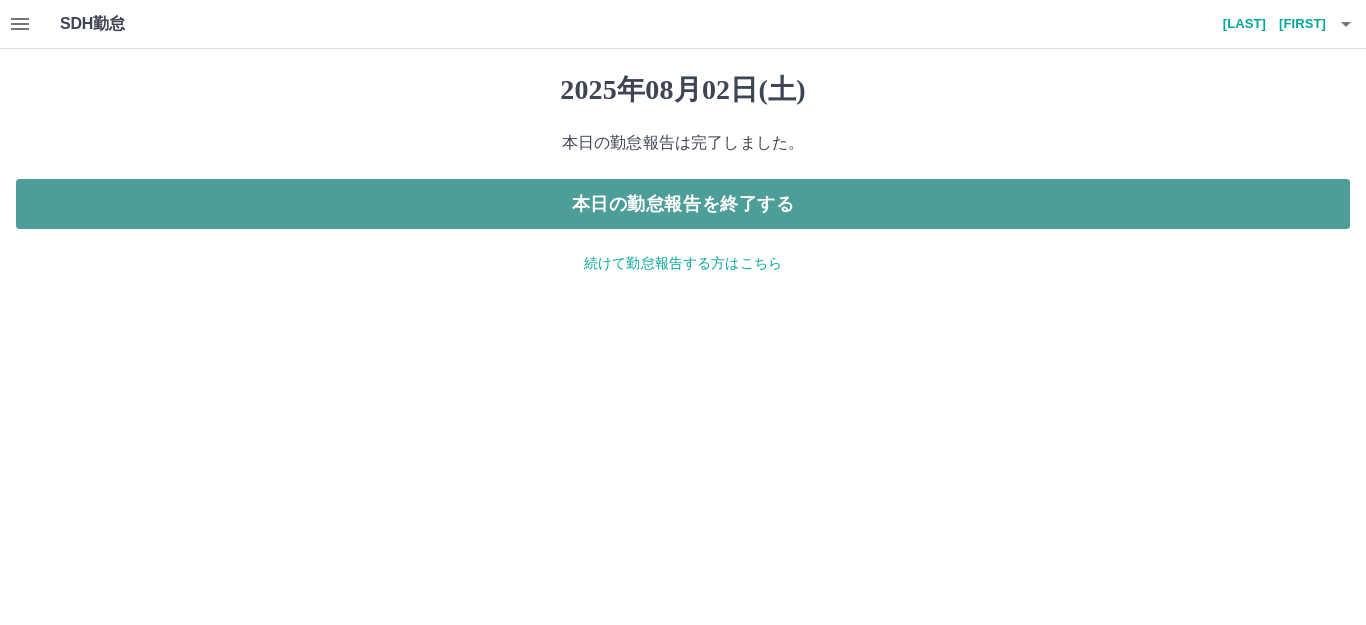 click on "本日の勤怠報告を終了する" at bounding box center (683, 204) 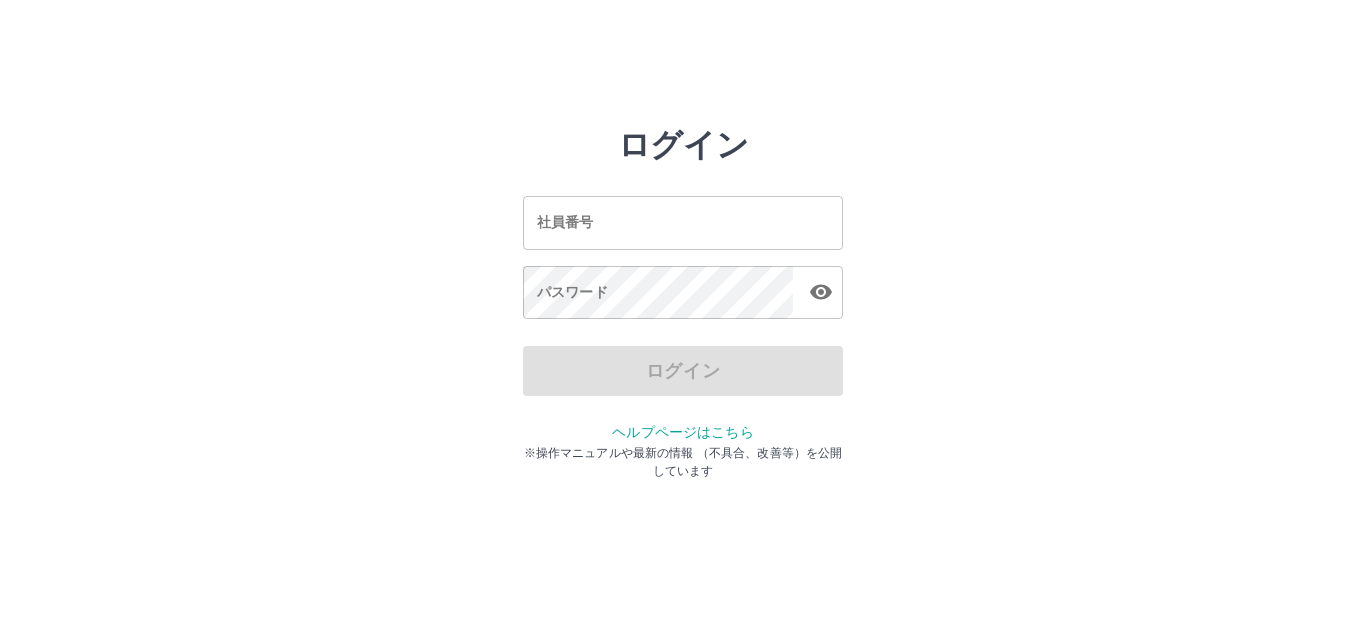 scroll, scrollTop: 0, scrollLeft: 0, axis: both 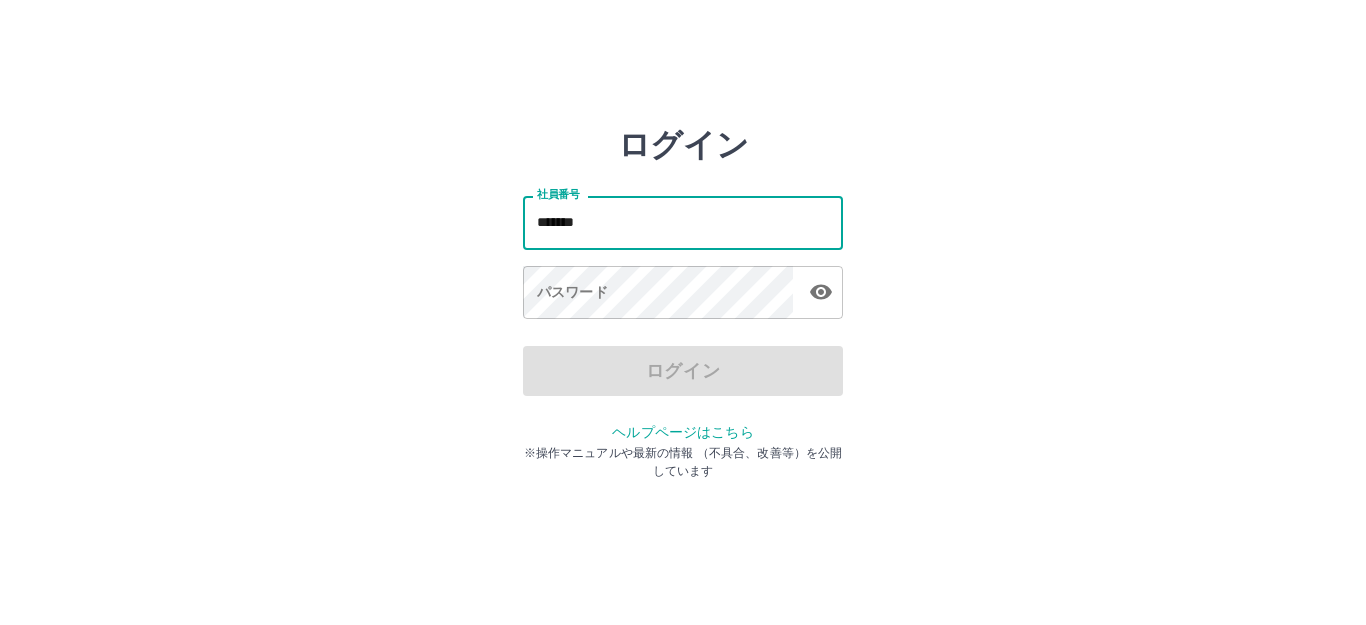 type on "*******" 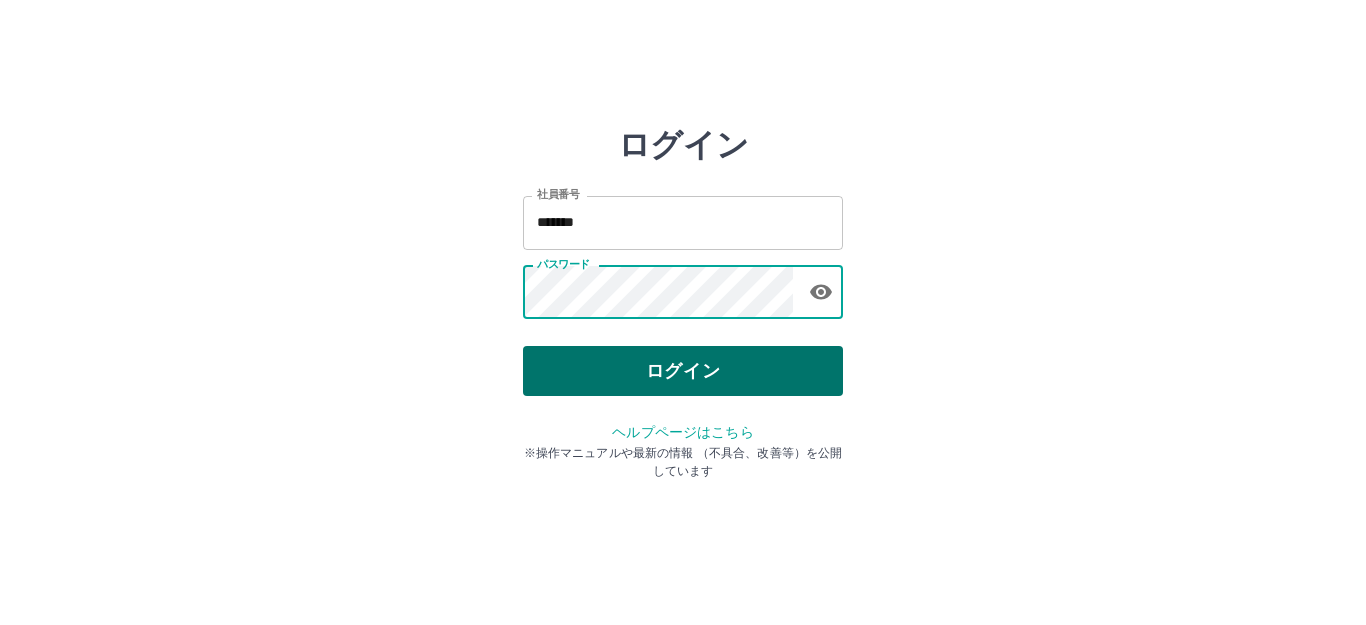 click on "ログイン" at bounding box center (683, 371) 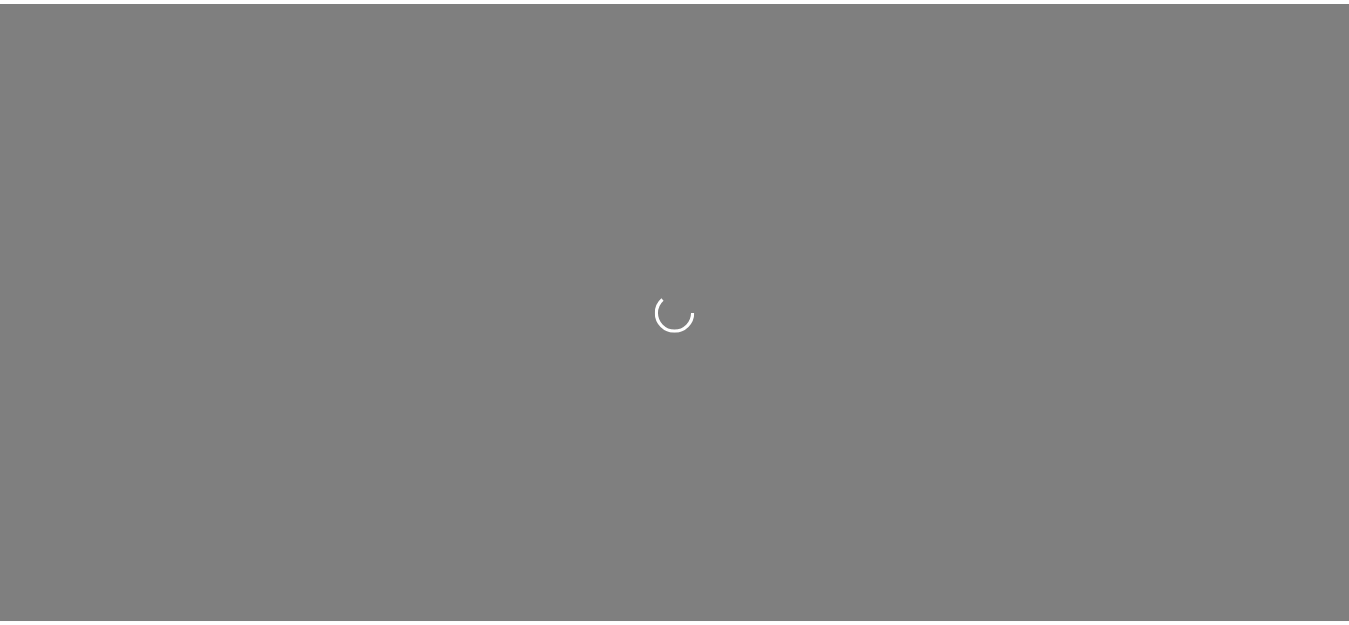 scroll, scrollTop: 0, scrollLeft: 0, axis: both 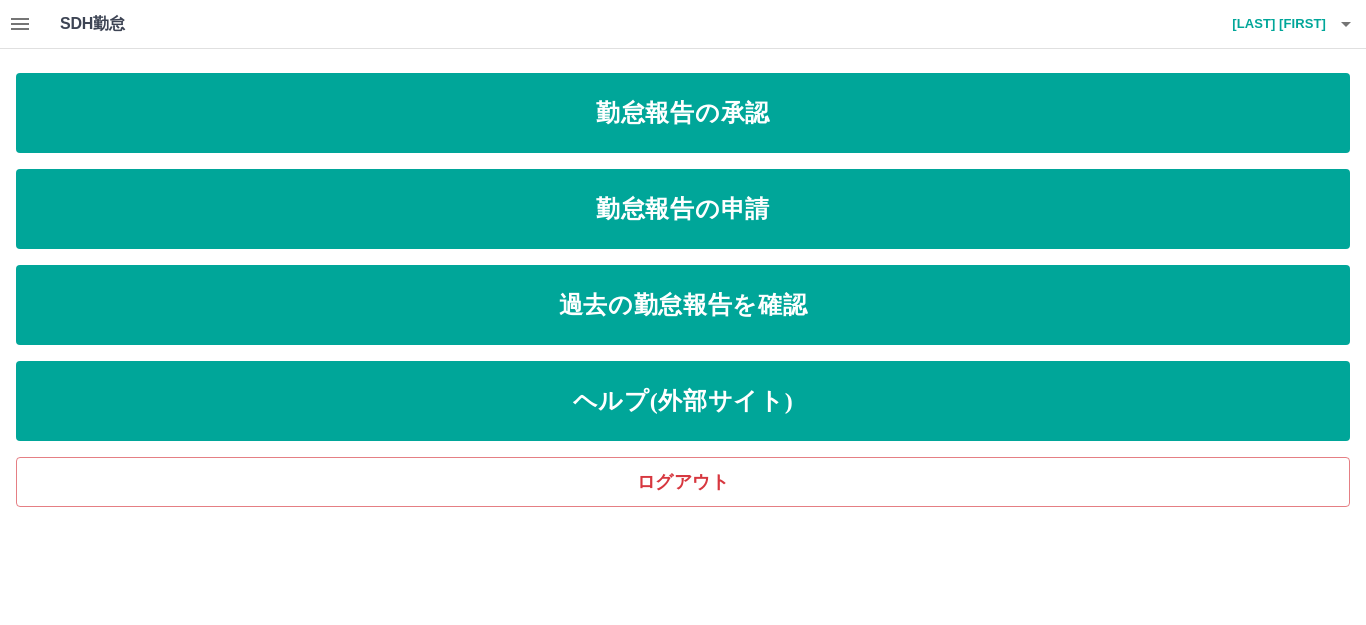 click 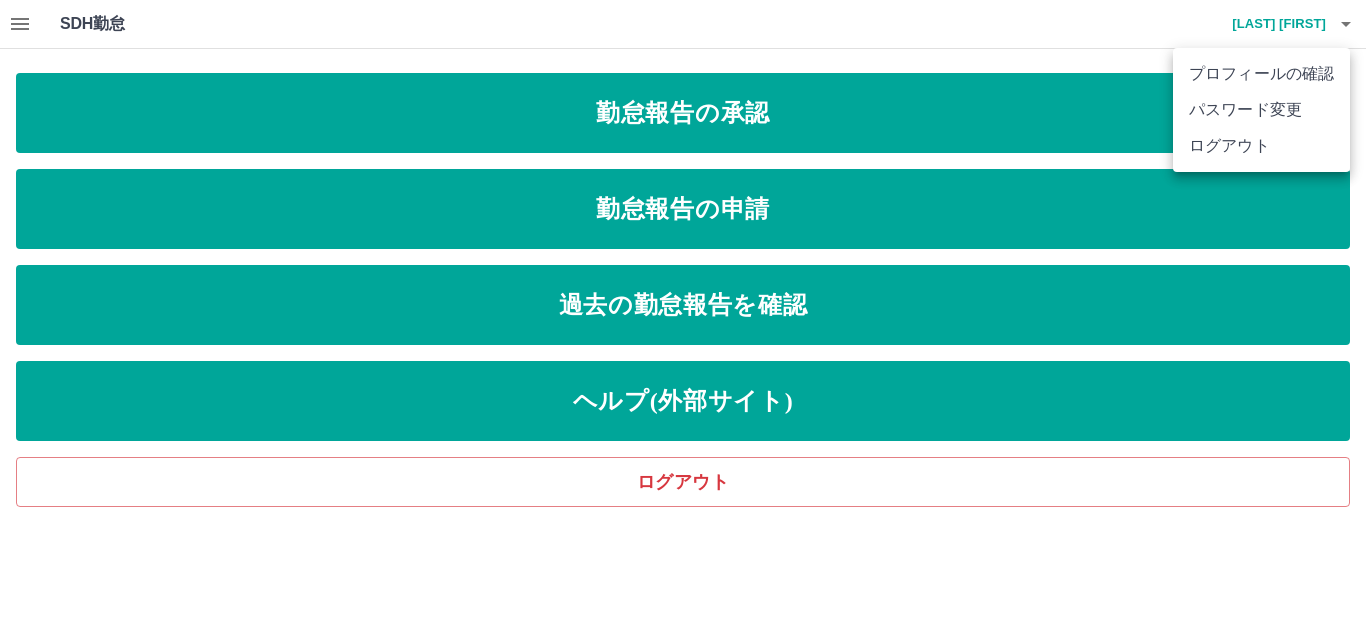 click at bounding box center [683, 312] 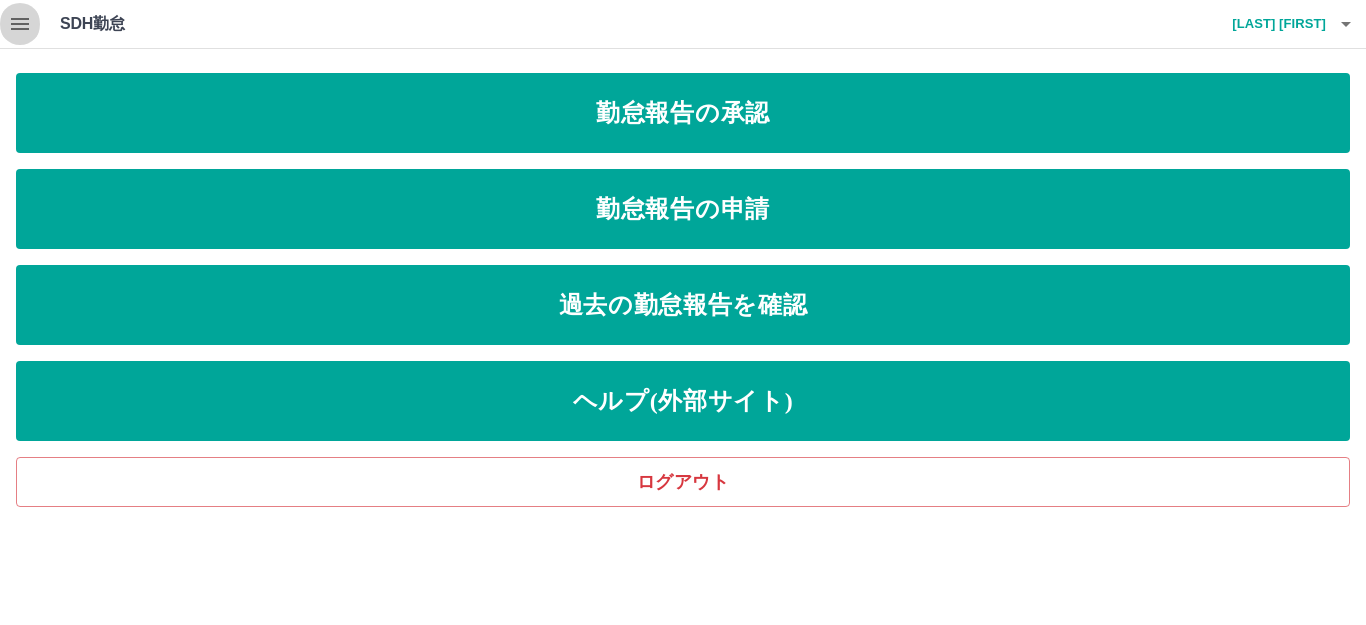 click 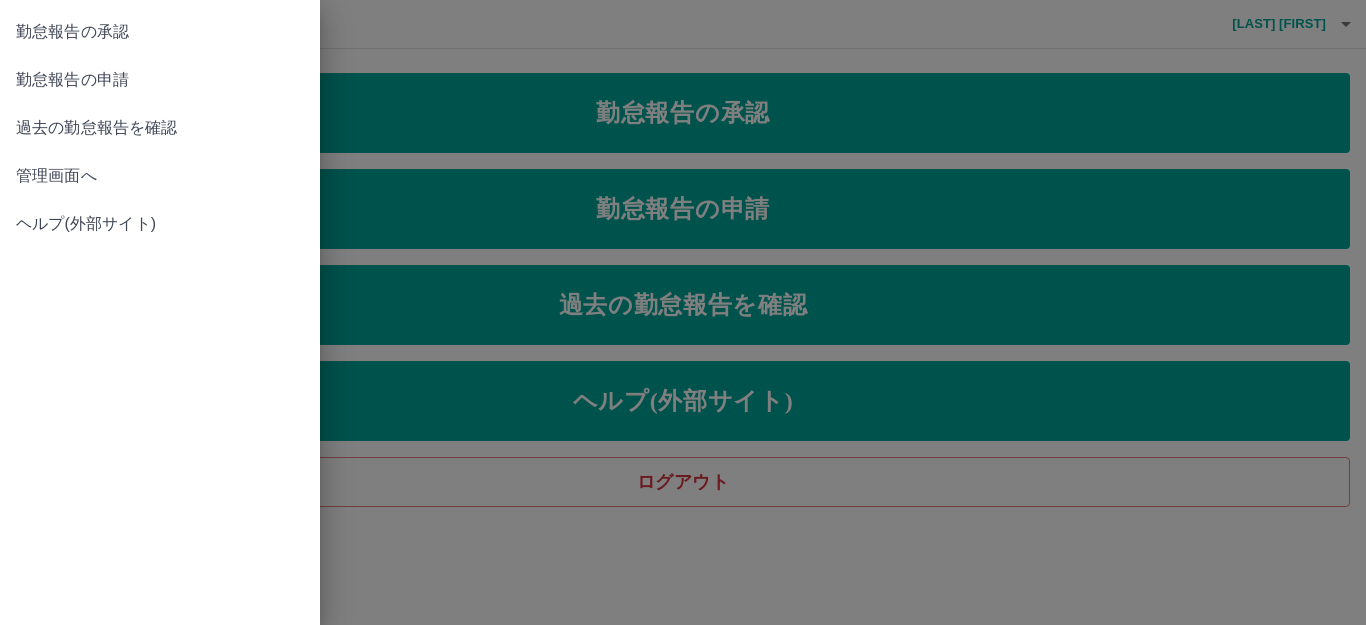 click on "過去の勤怠報告を確認" at bounding box center [160, 128] 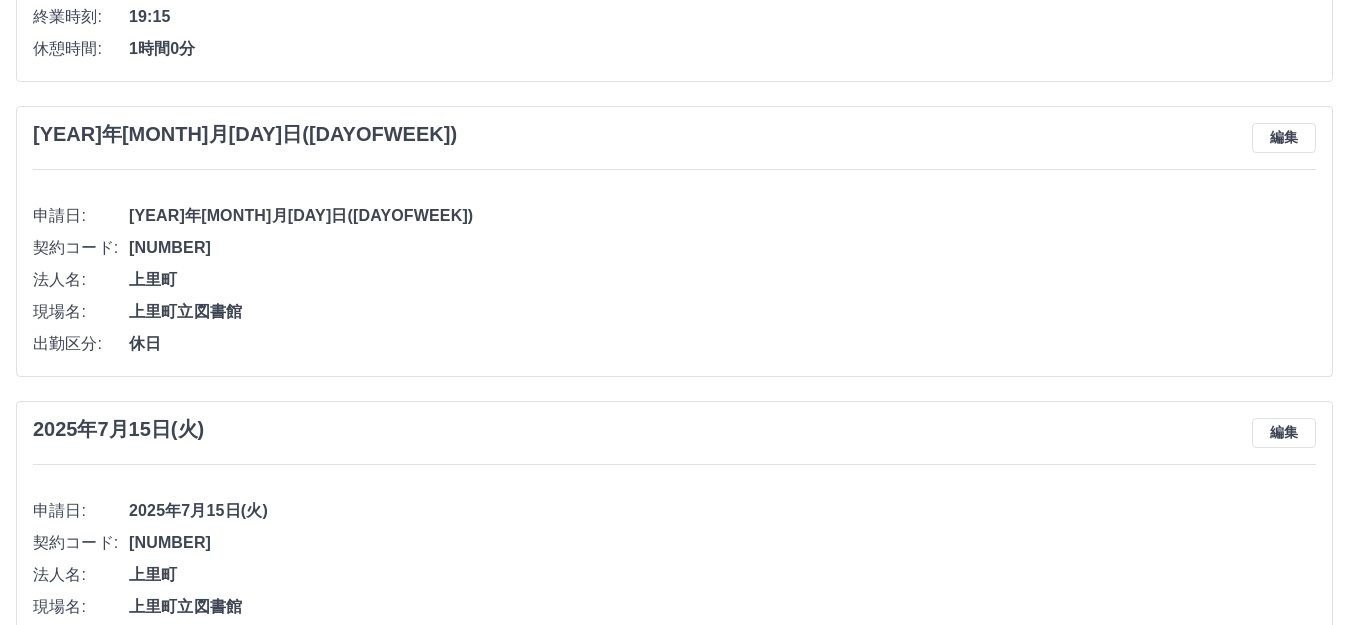 scroll, scrollTop: 0, scrollLeft: 0, axis: both 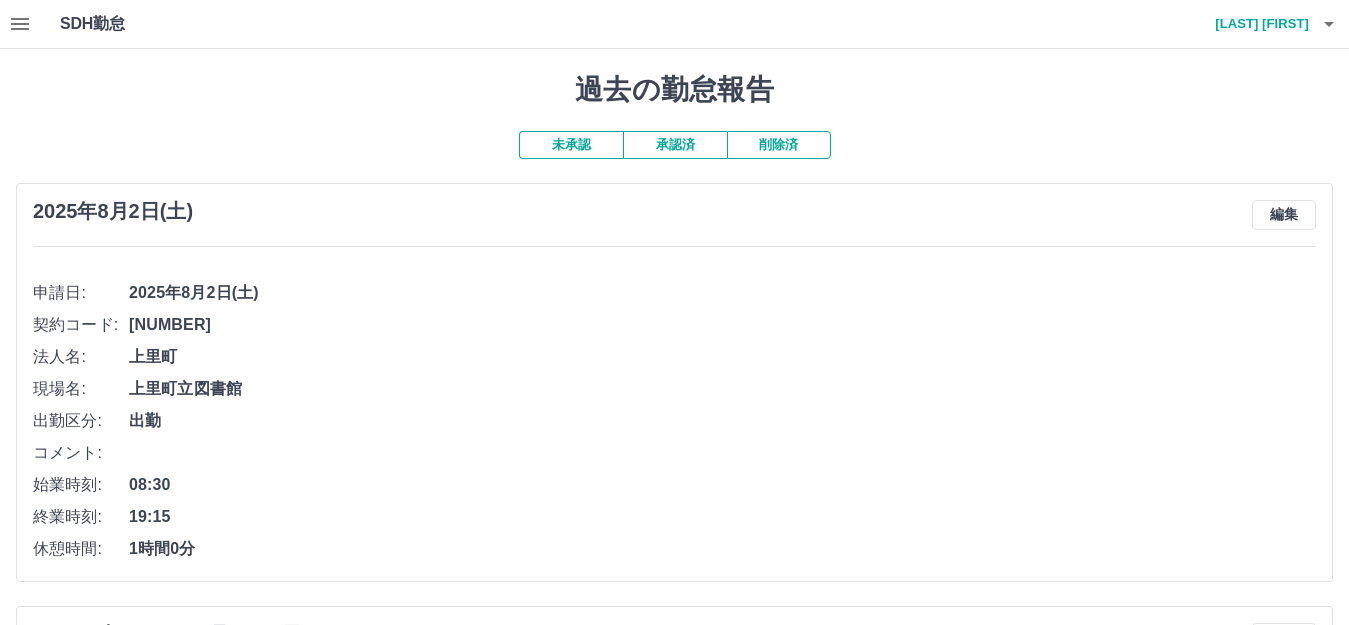 click on "承認済" at bounding box center [675, 145] 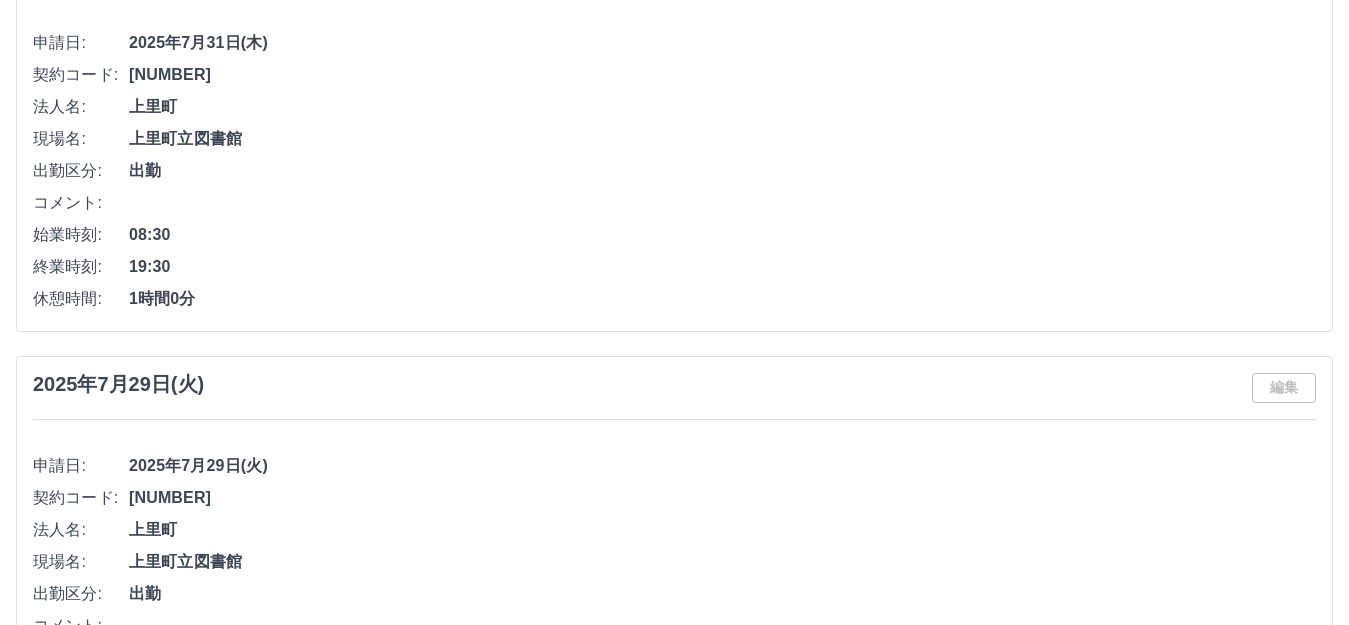 scroll, scrollTop: 0, scrollLeft: 0, axis: both 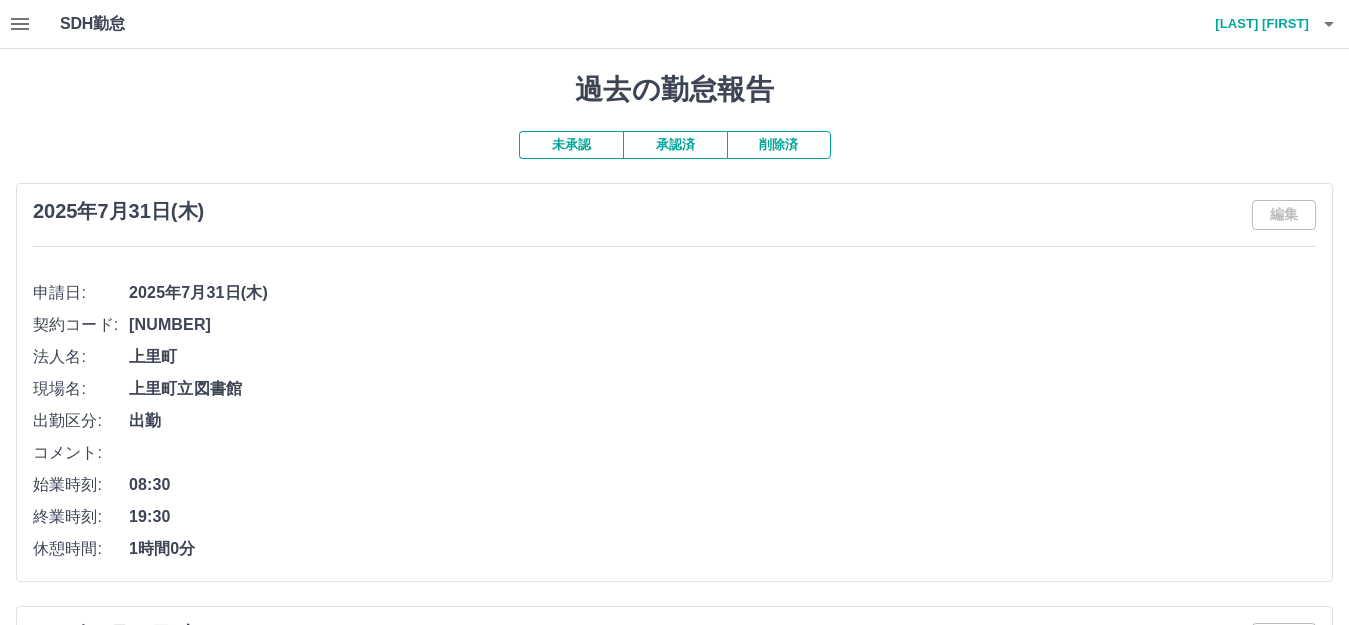click on "未承認" at bounding box center (571, 145) 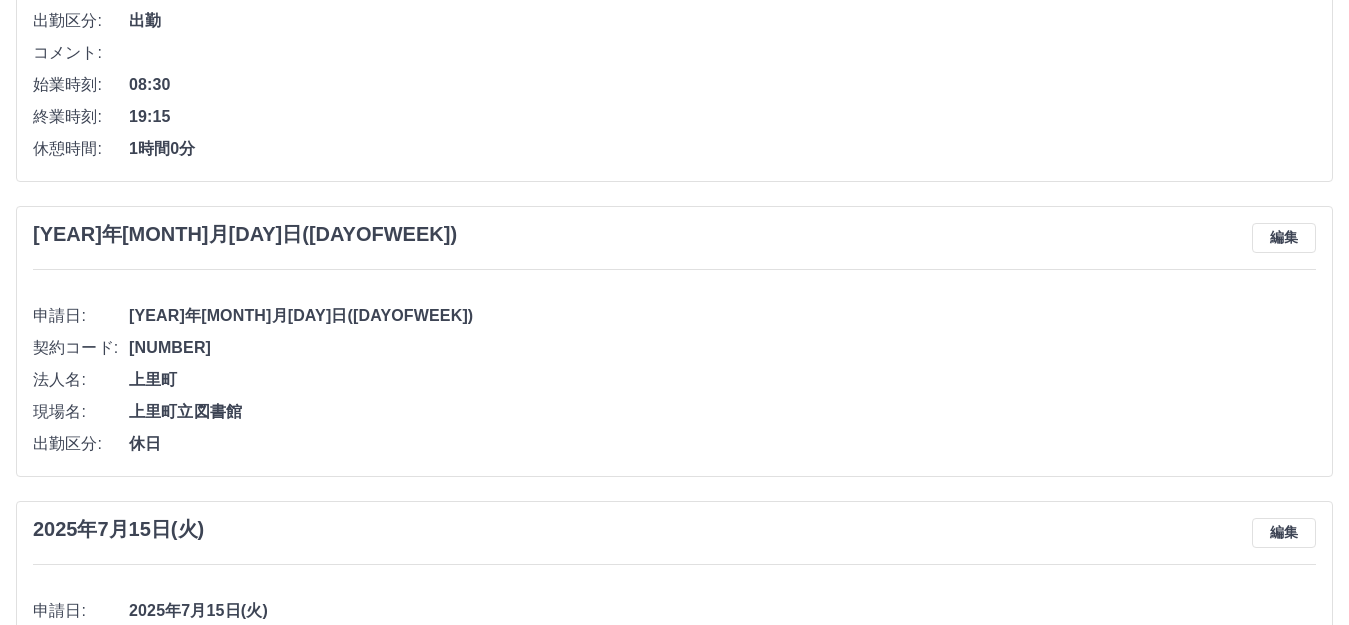 scroll, scrollTop: 0, scrollLeft: 0, axis: both 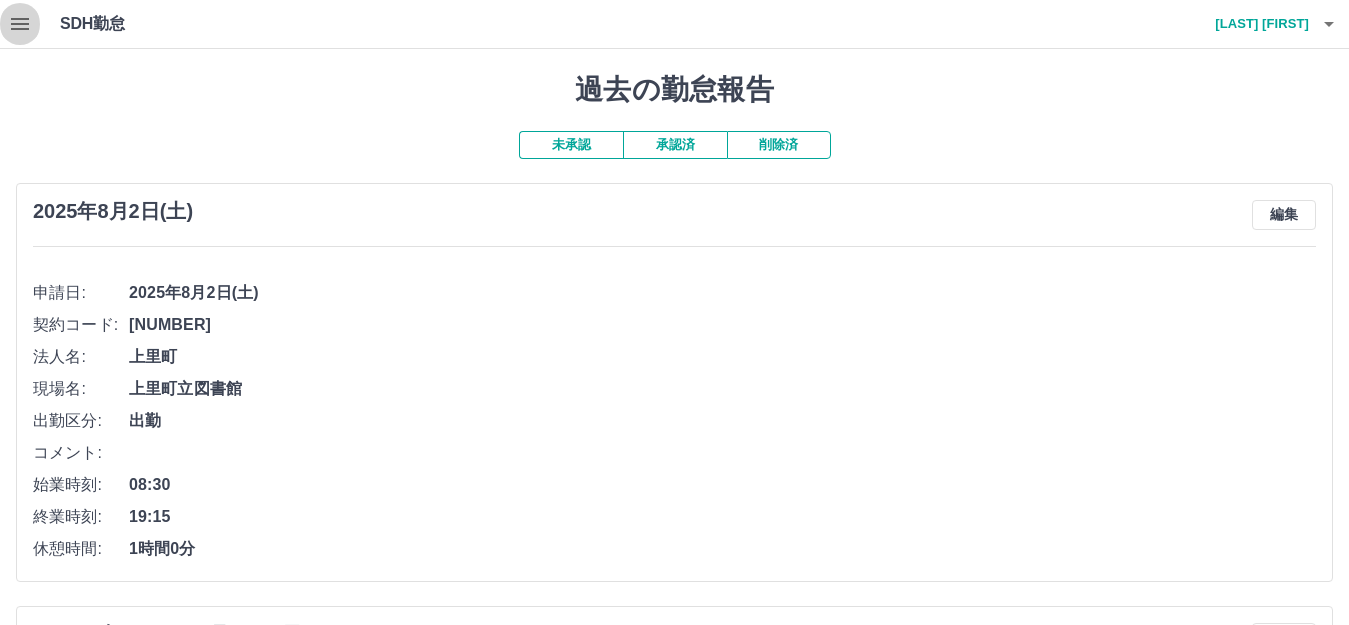 click 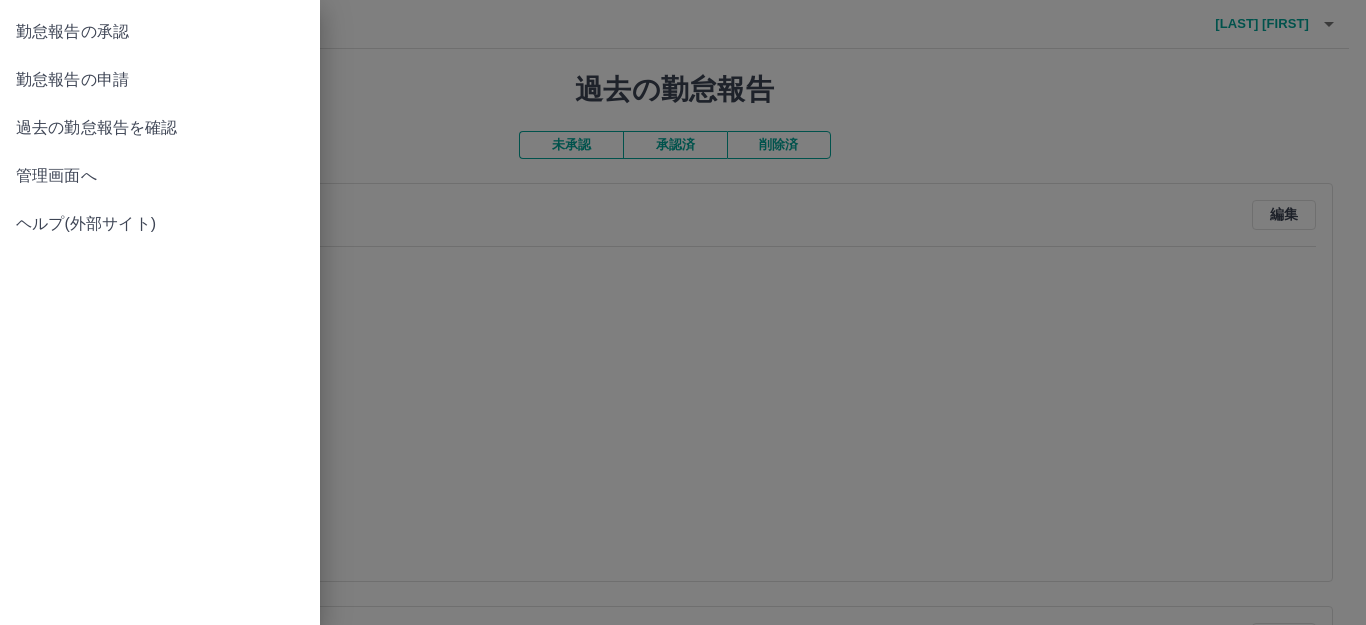 click on "勤怠報告の申請" at bounding box center (160, 80) 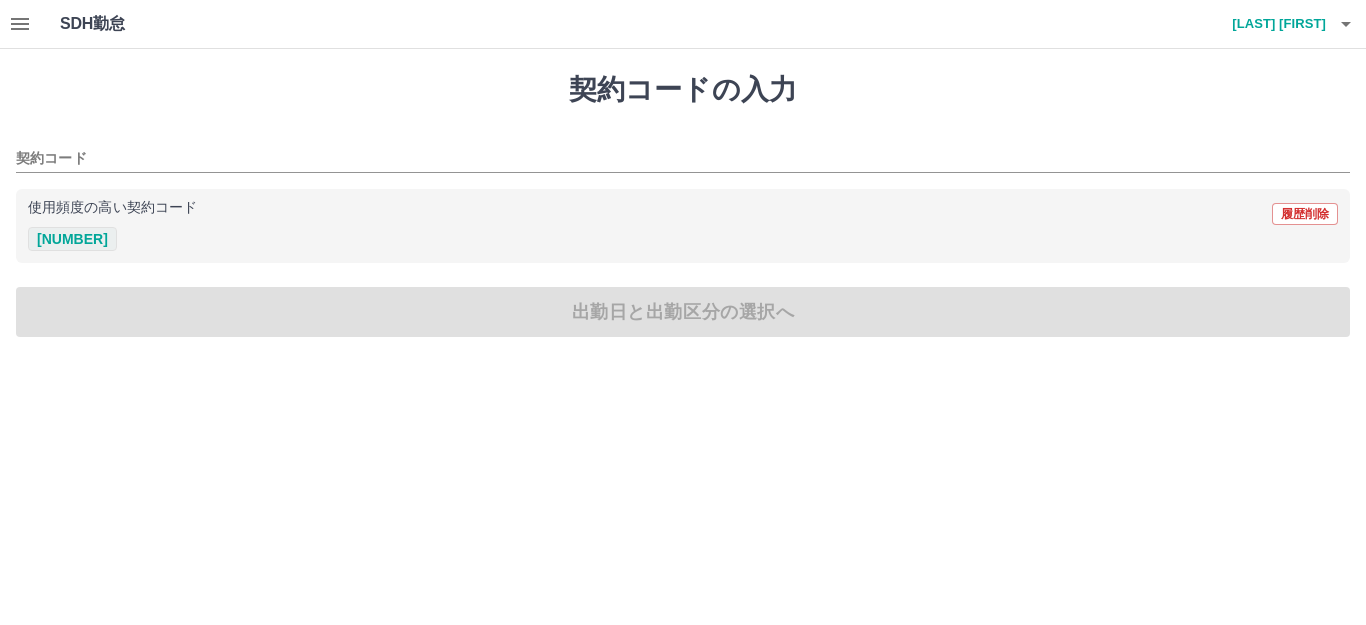 click on "42089001" at bounding box center (72, 239) 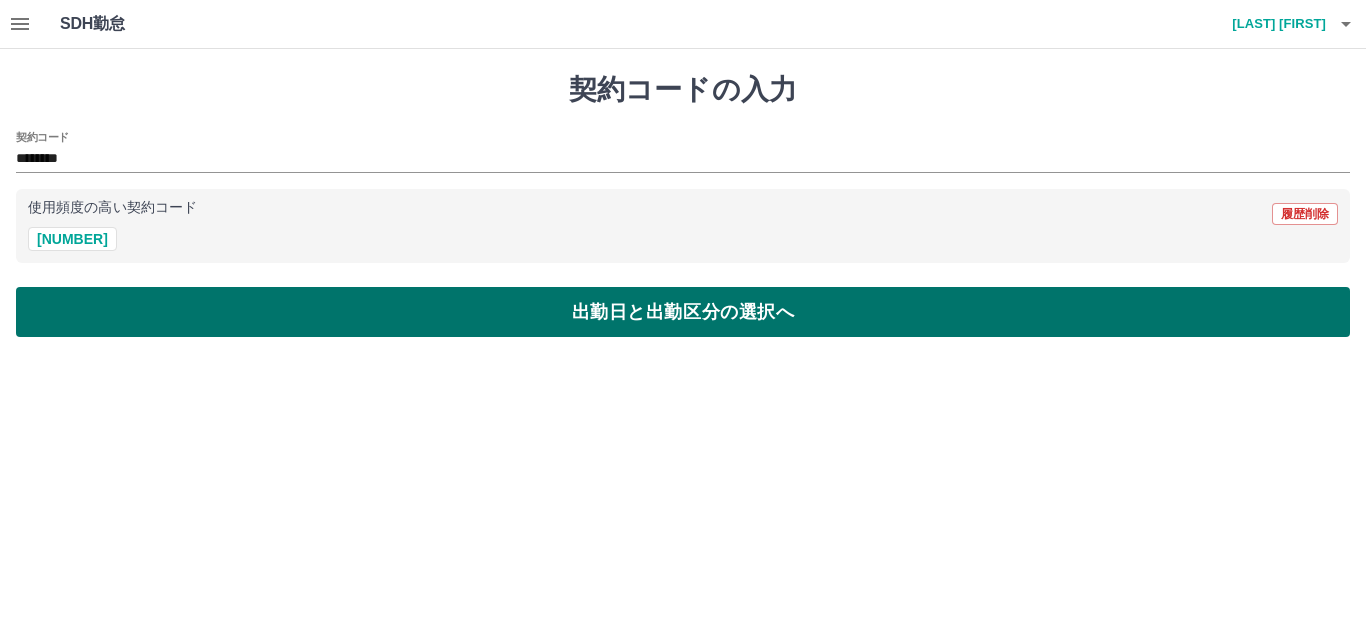 click on "出勤日と出勤区分の選択へ" at bounding box center (683, 312) 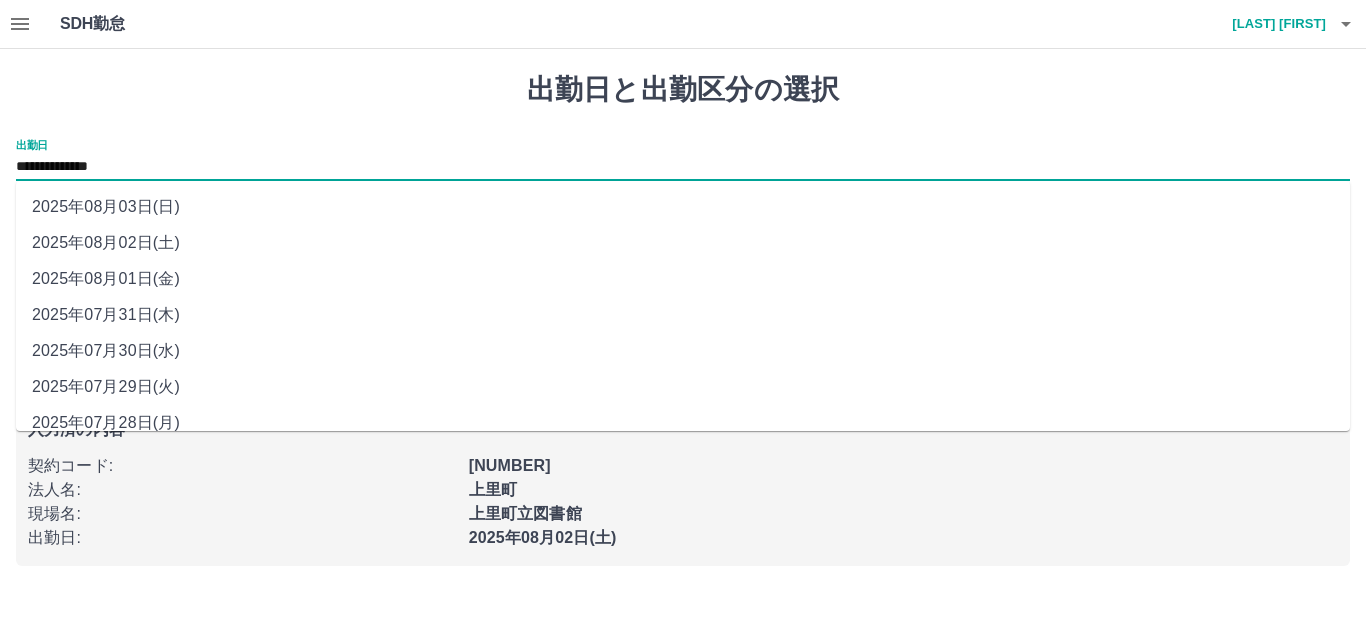 click on "**********" at bounding box center (683, 167) 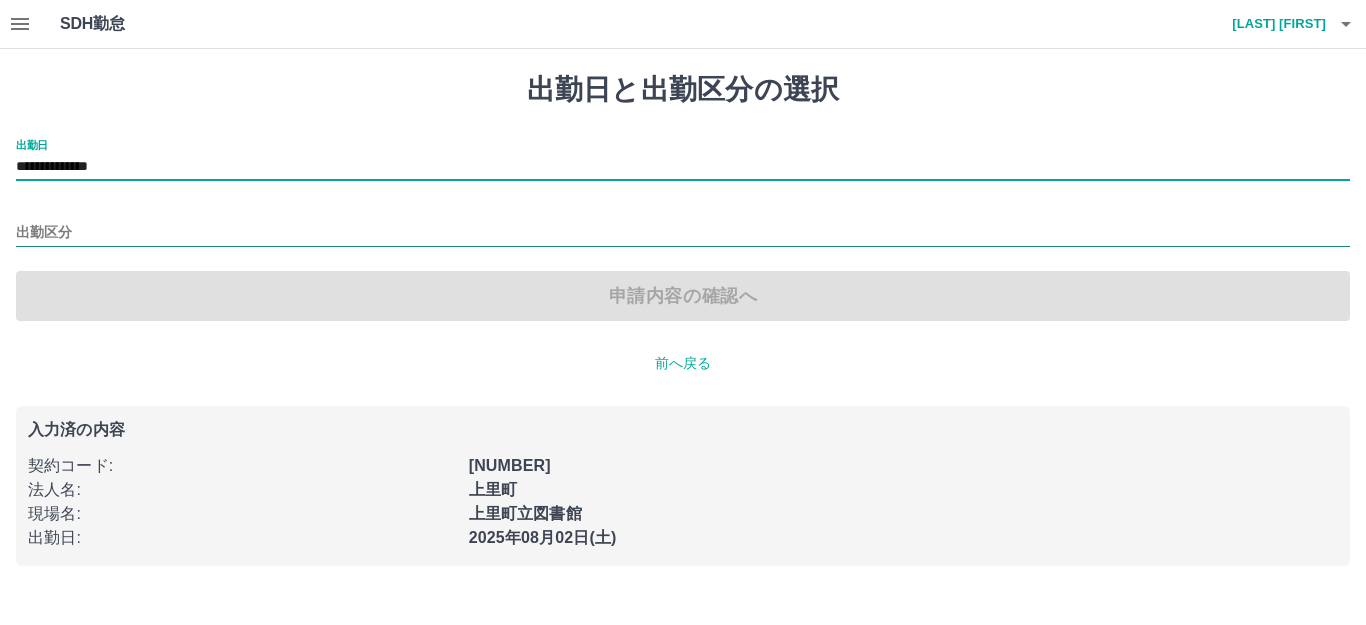 click on "出勤区分" at bounding box center [683, 233] 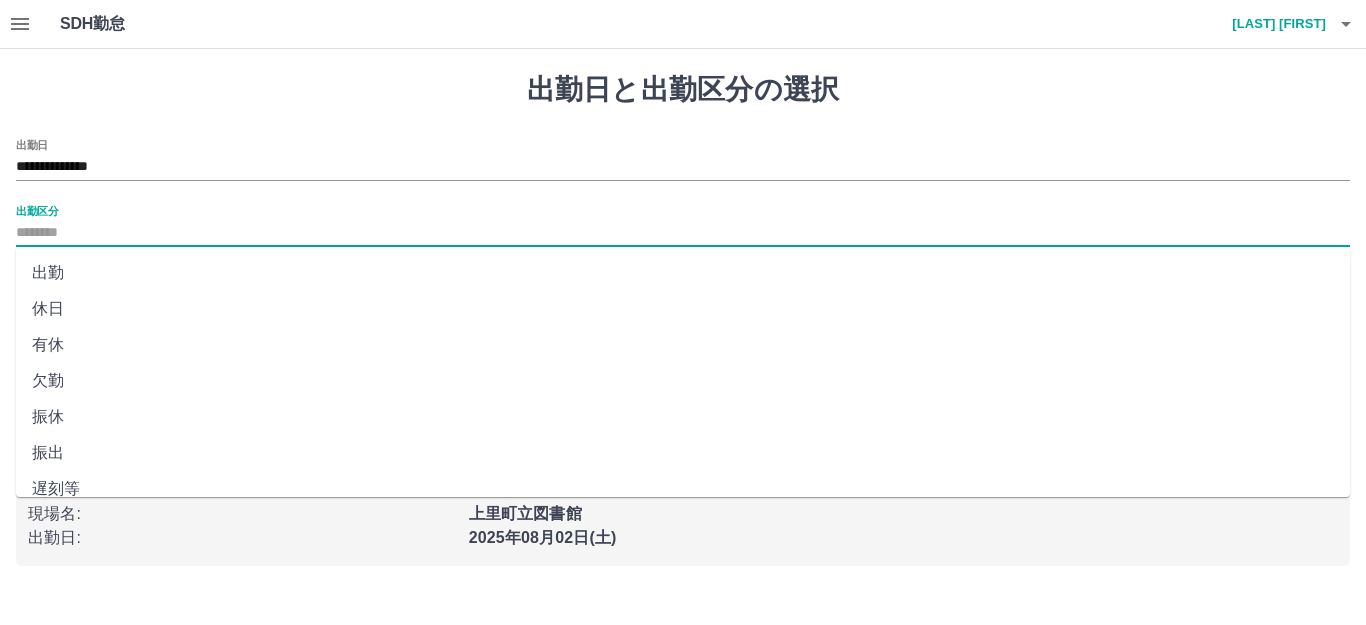 click on "出勤" at bounding box center (683, 273) 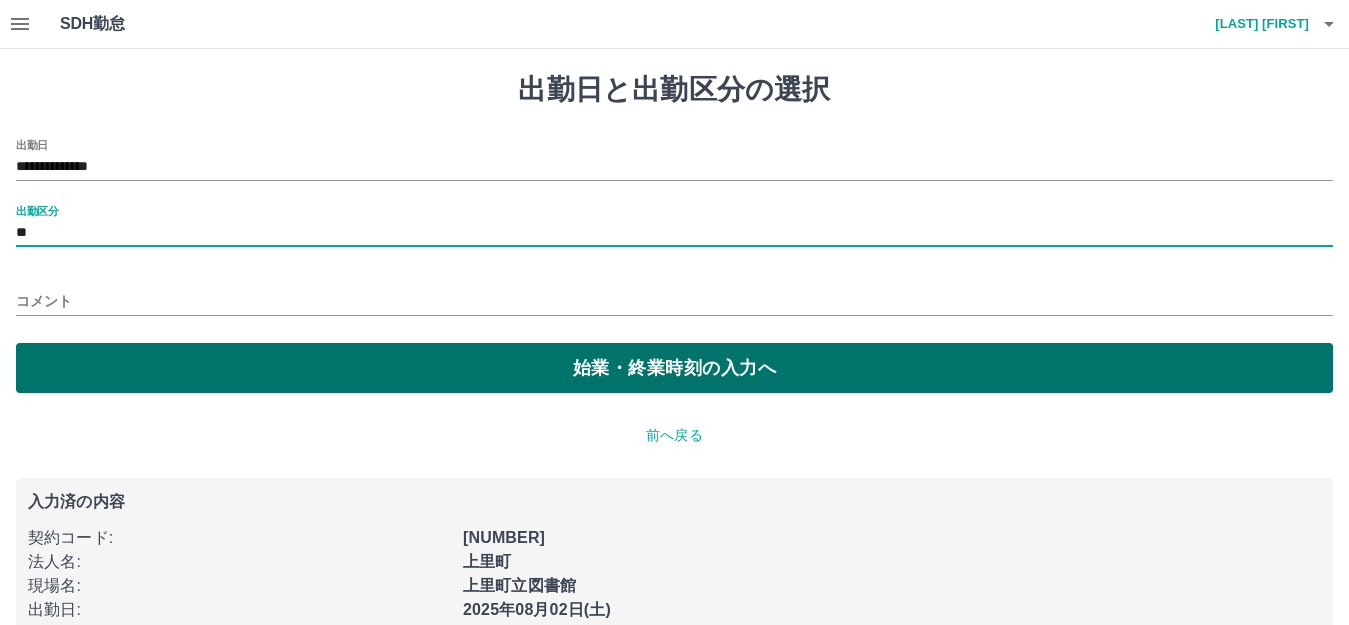 click on "始業・終業時刻の入力へ" at bounding box center (674, 368) 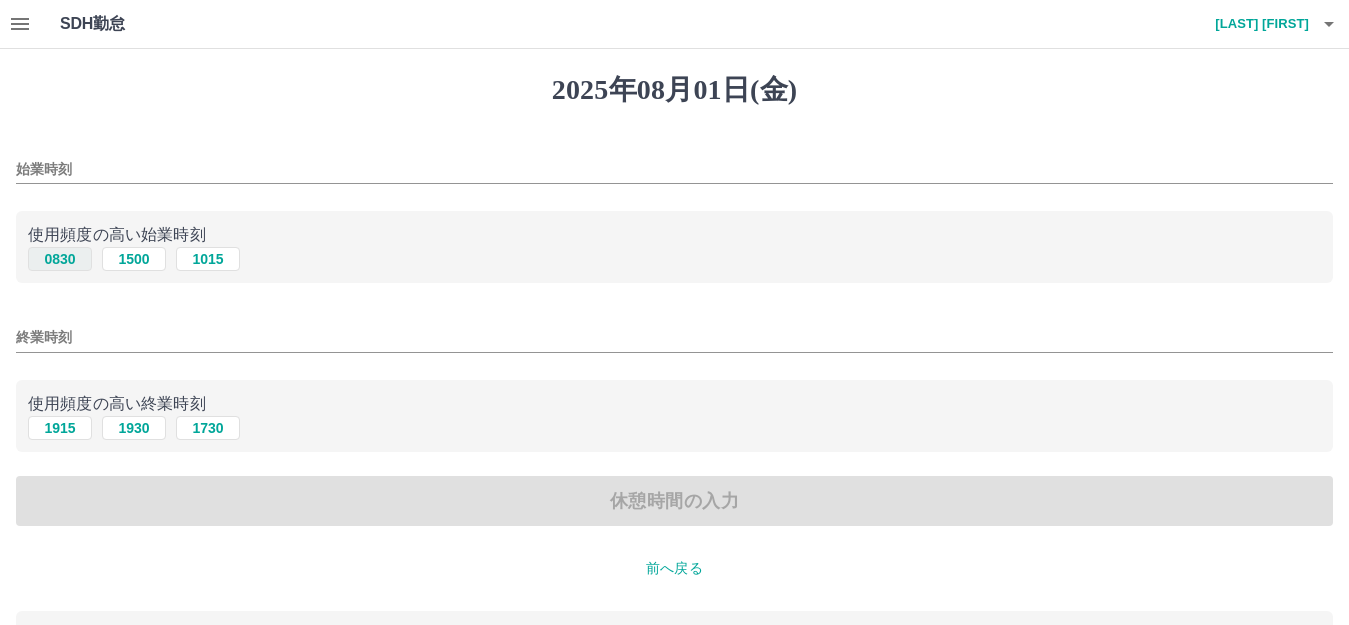 click on "0830" at bounding box center (60, 259) 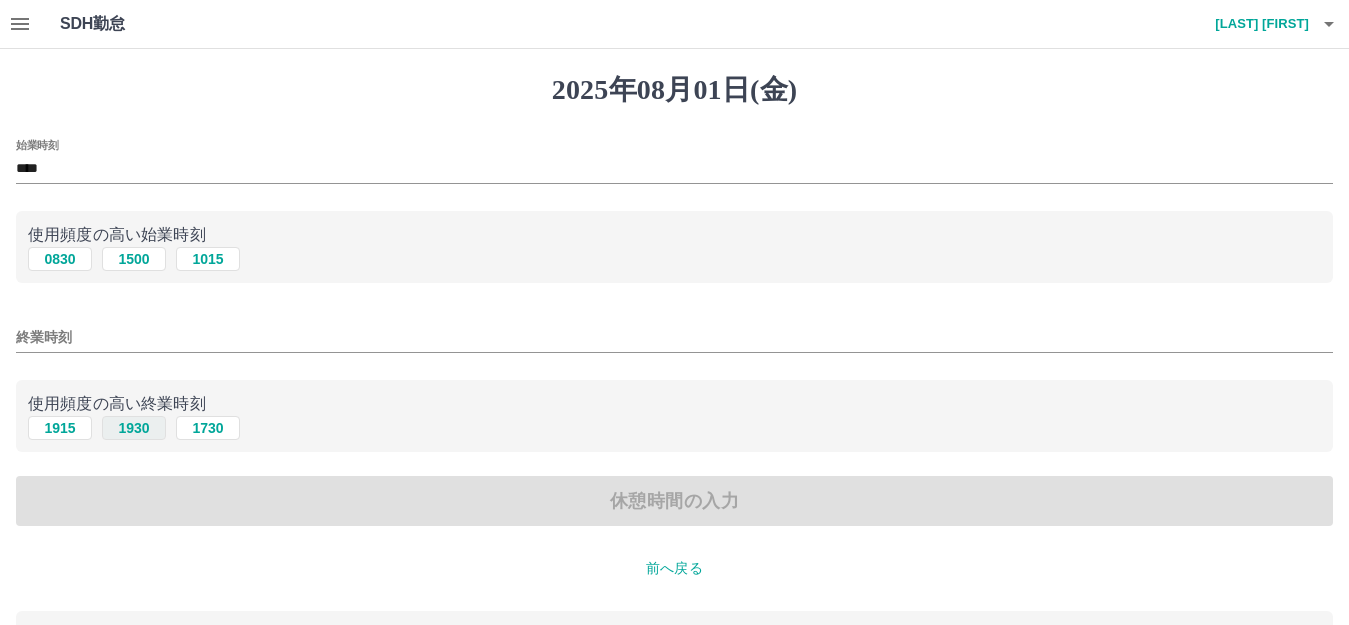 click on "1930" at bounding box center [134, 428] 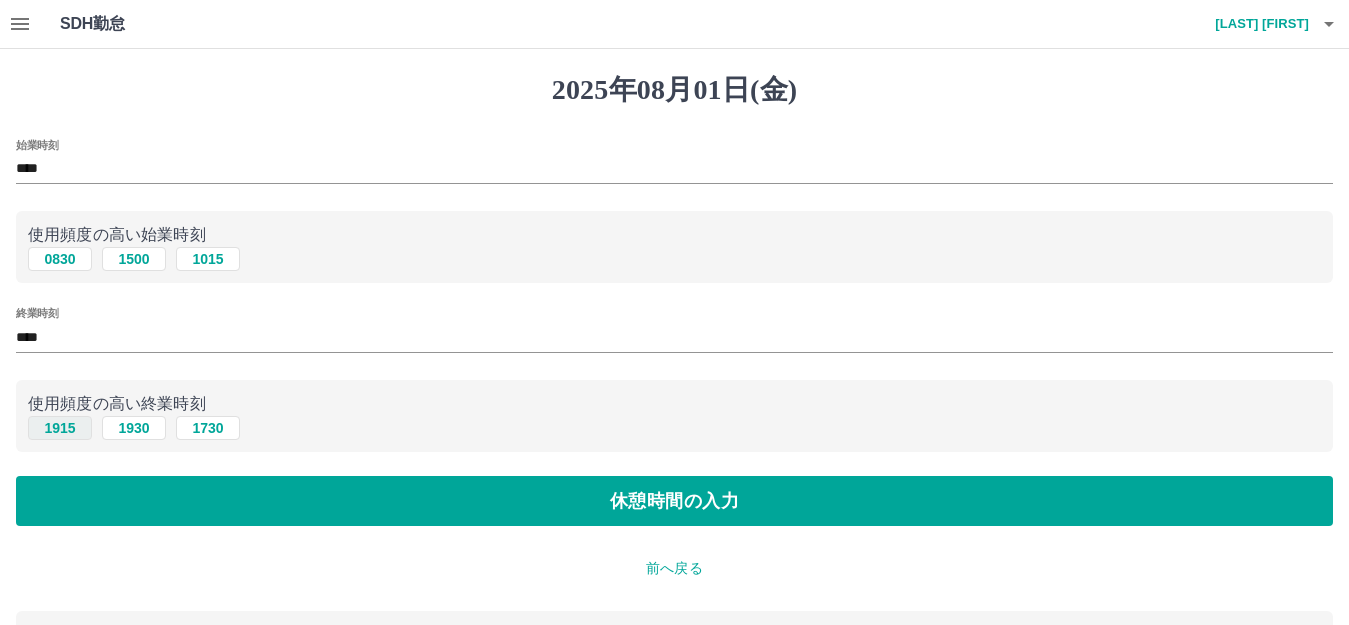 click on "1915" at bounding box center [60, 428] 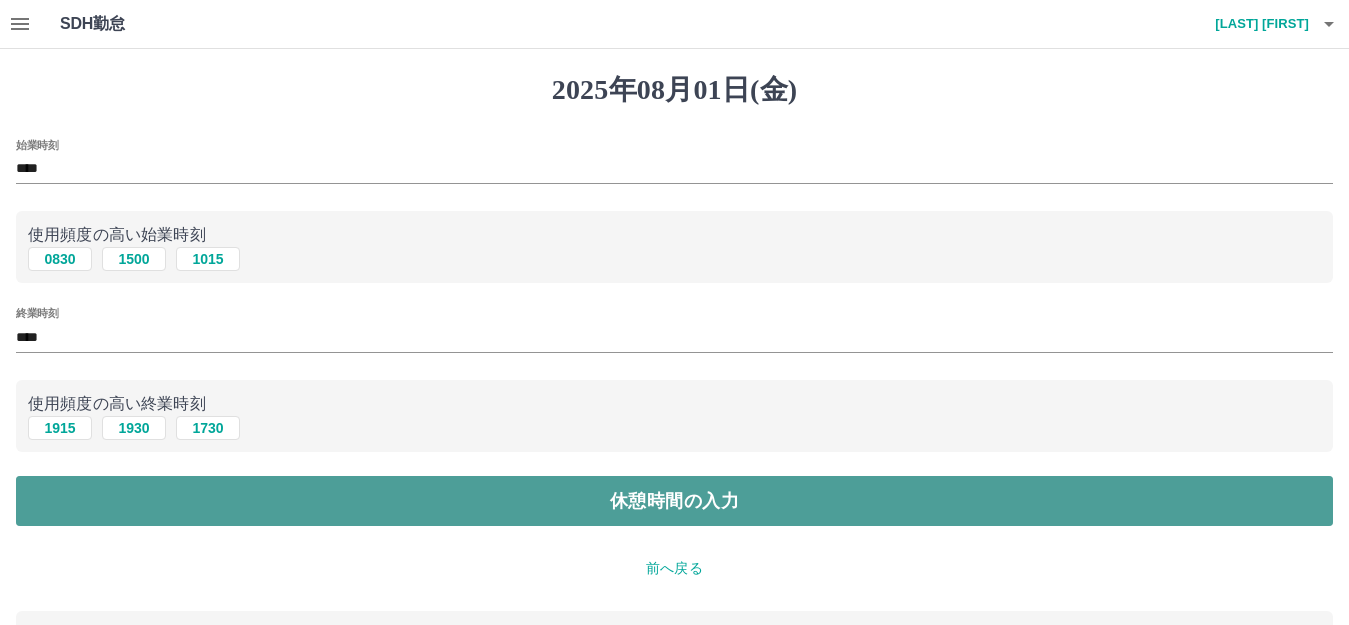 click on "休憩時間の入力" at bounding box center [674, 501] 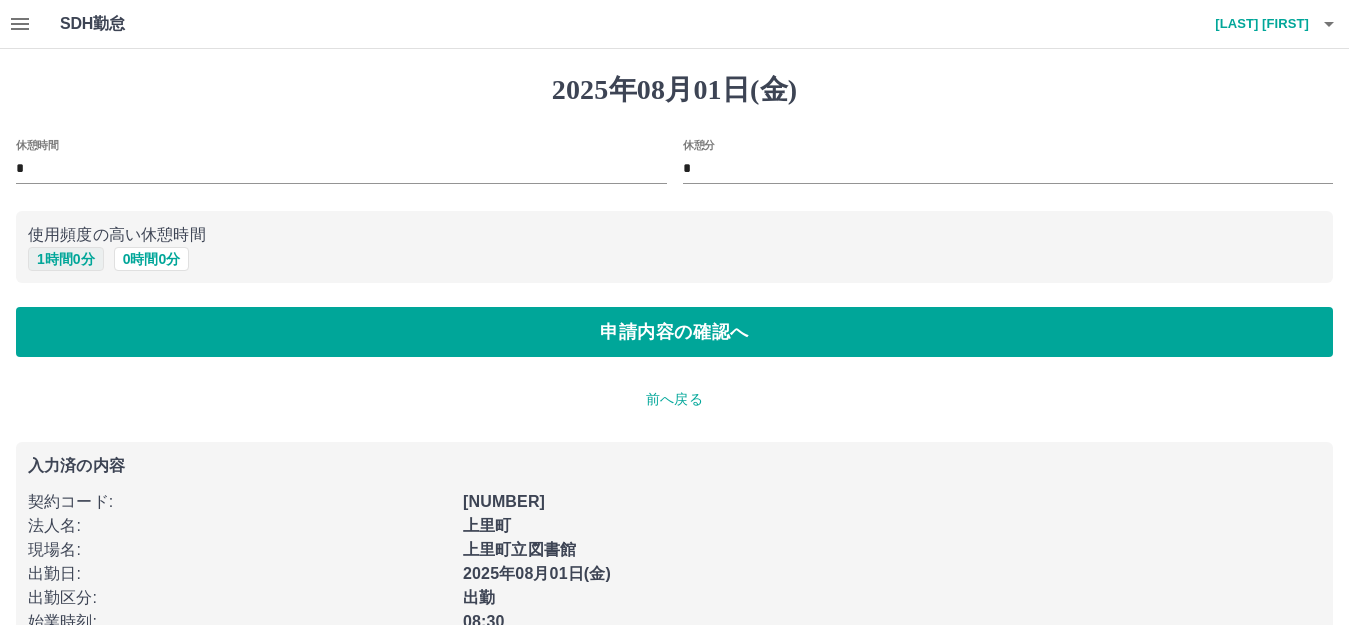 click on "1 時間 0 分" at bounding box center [66, 259] 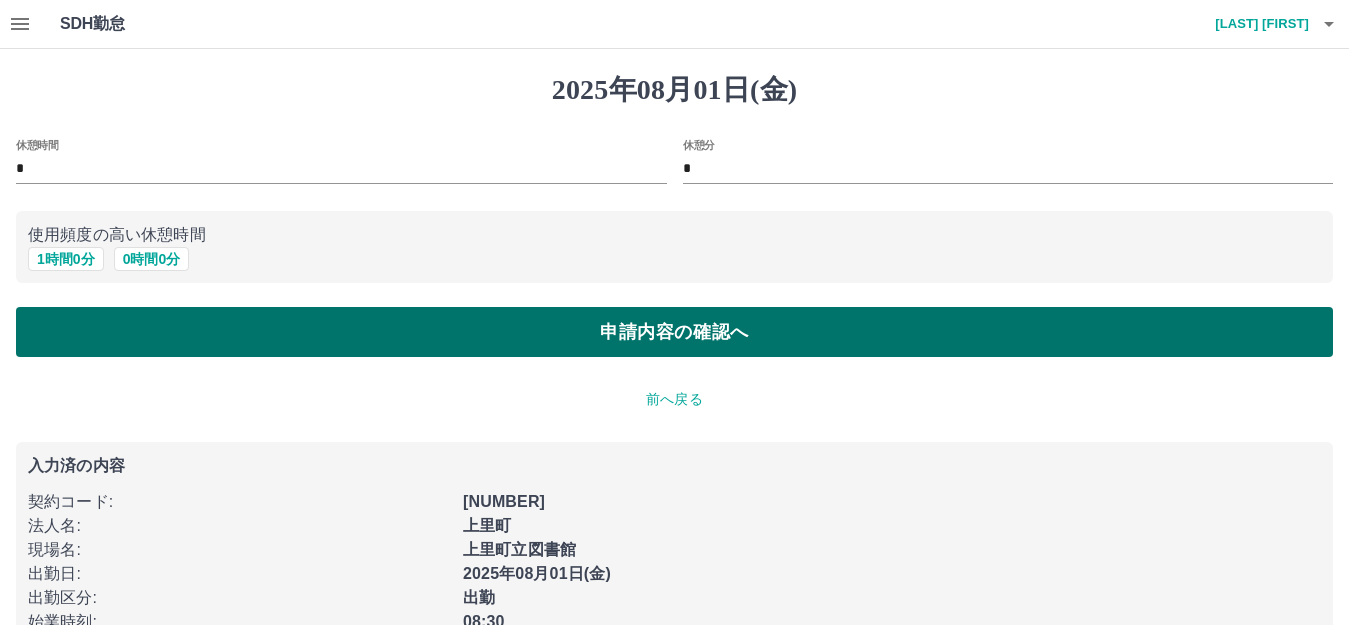 click on "申請内容の確認へ" at bounding box center [674, 332] 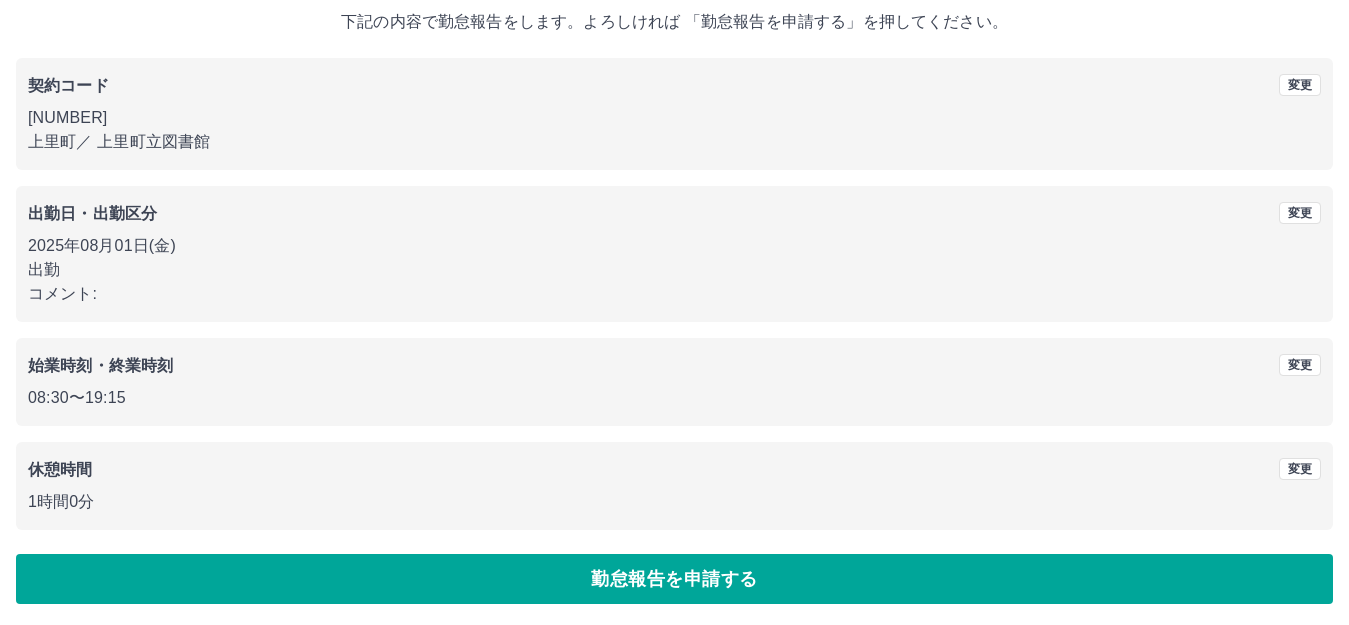 scroll, scrollTop: 124, scrollLeft: 0, axis: vertical 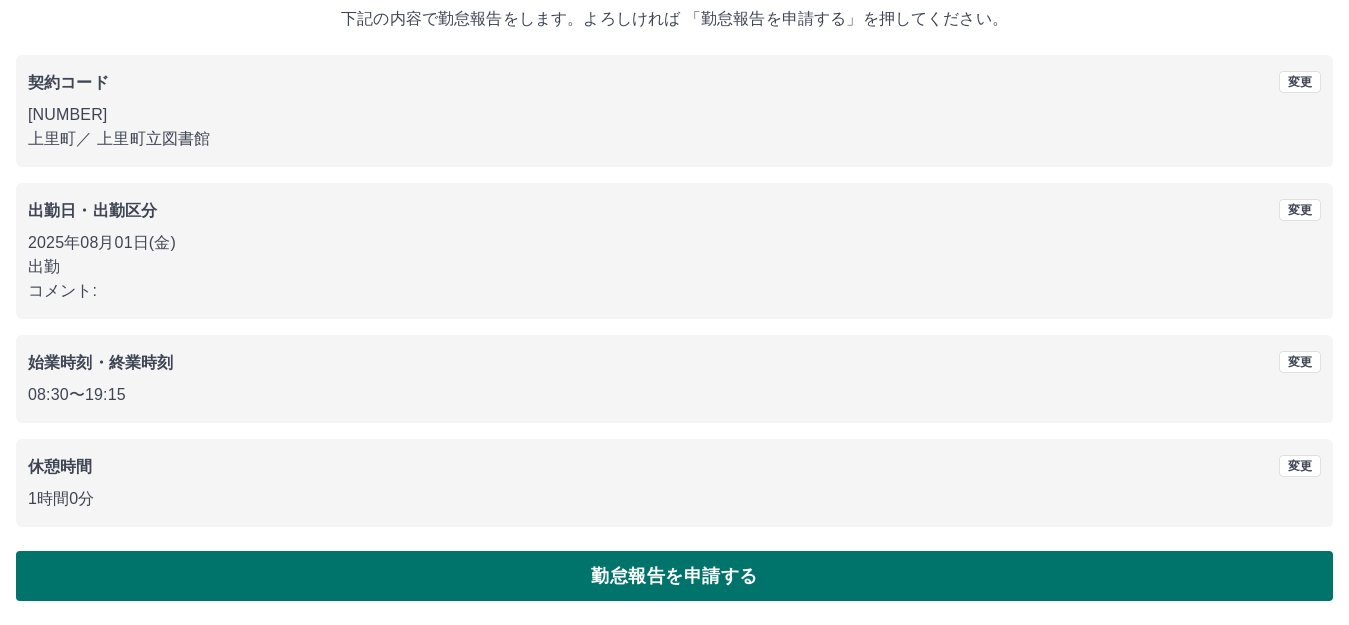 click on "勤怠報告を申請する" at bounding box center (674, 576) 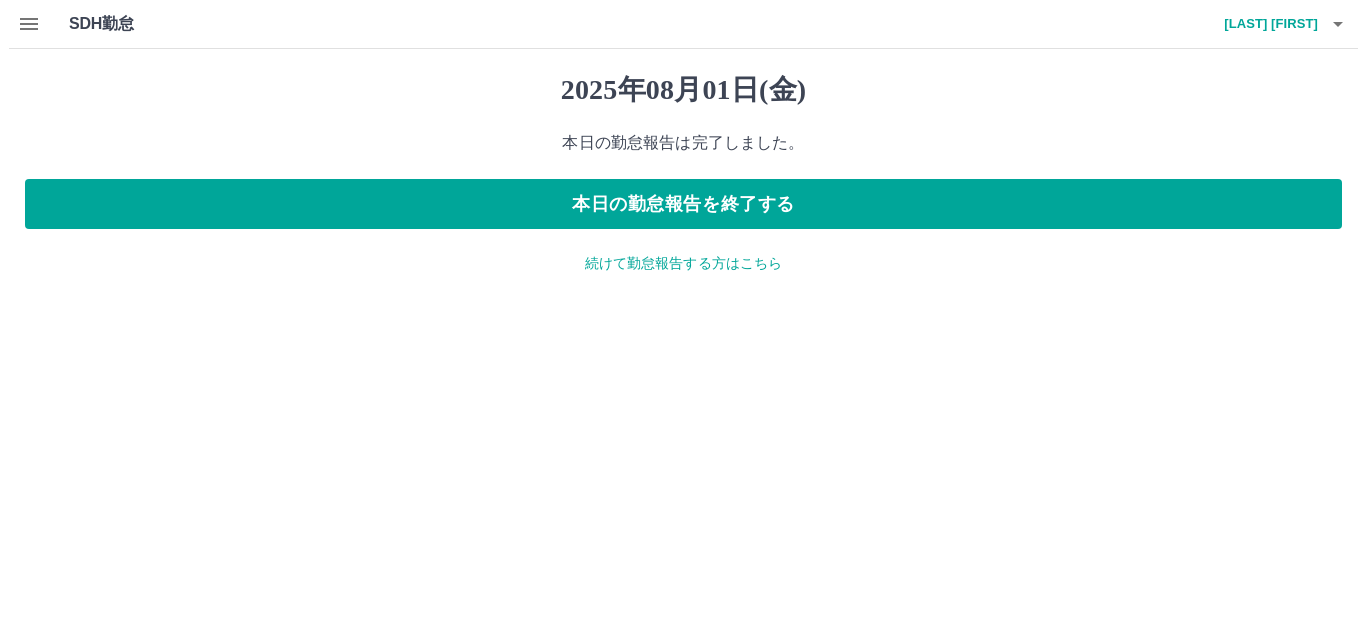 scroll, scrollTop: 0, scrollLeft: 0, axis: both 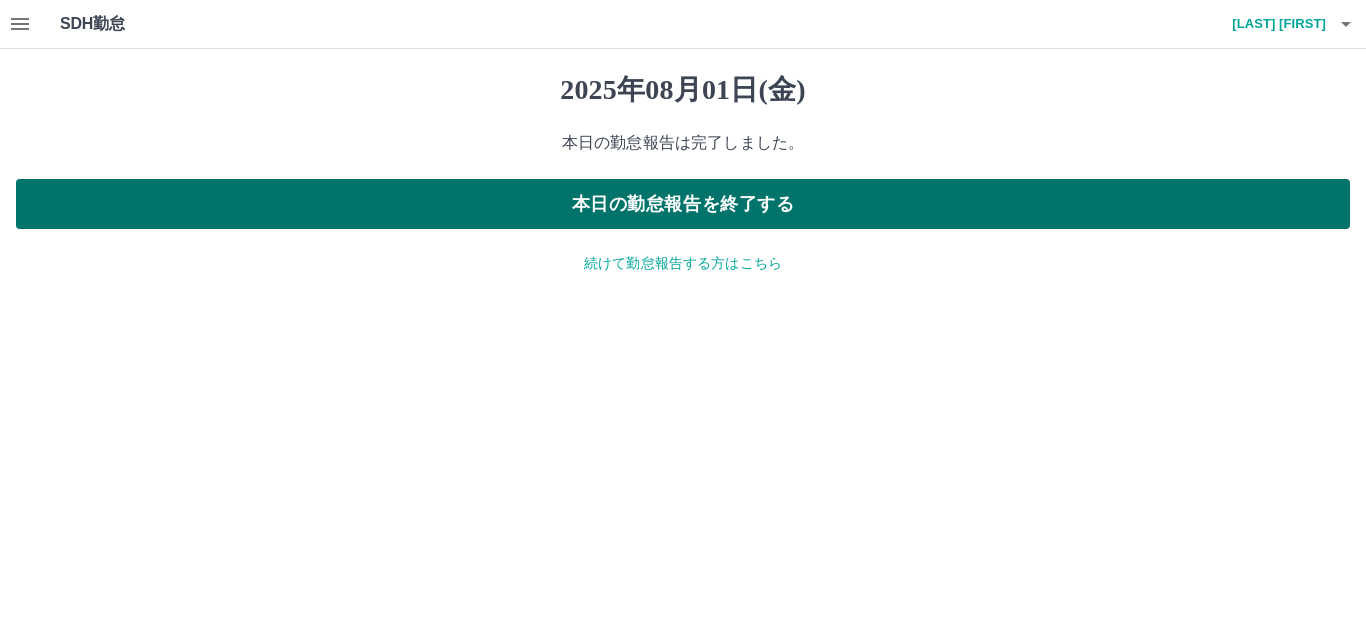click on "本日の勤怠報告を終了する" at bounding box center [683, 204] 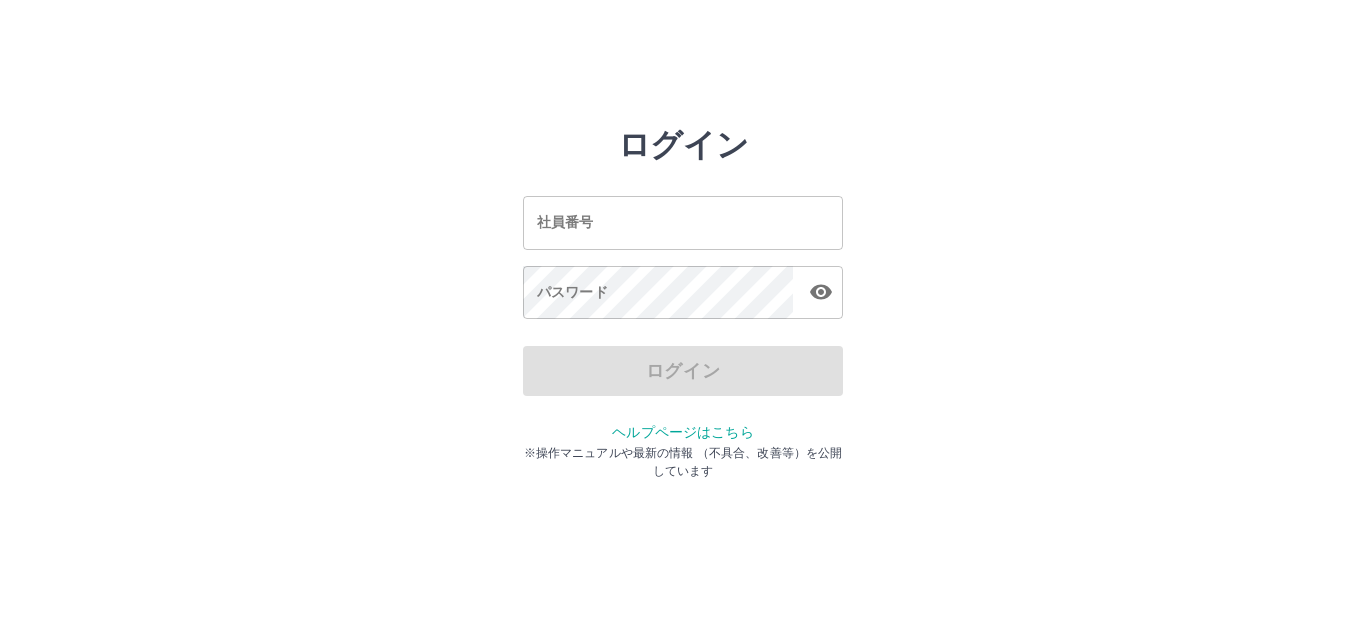 scroll, scrollTop: 0, scrollLeft: 0, axis: both 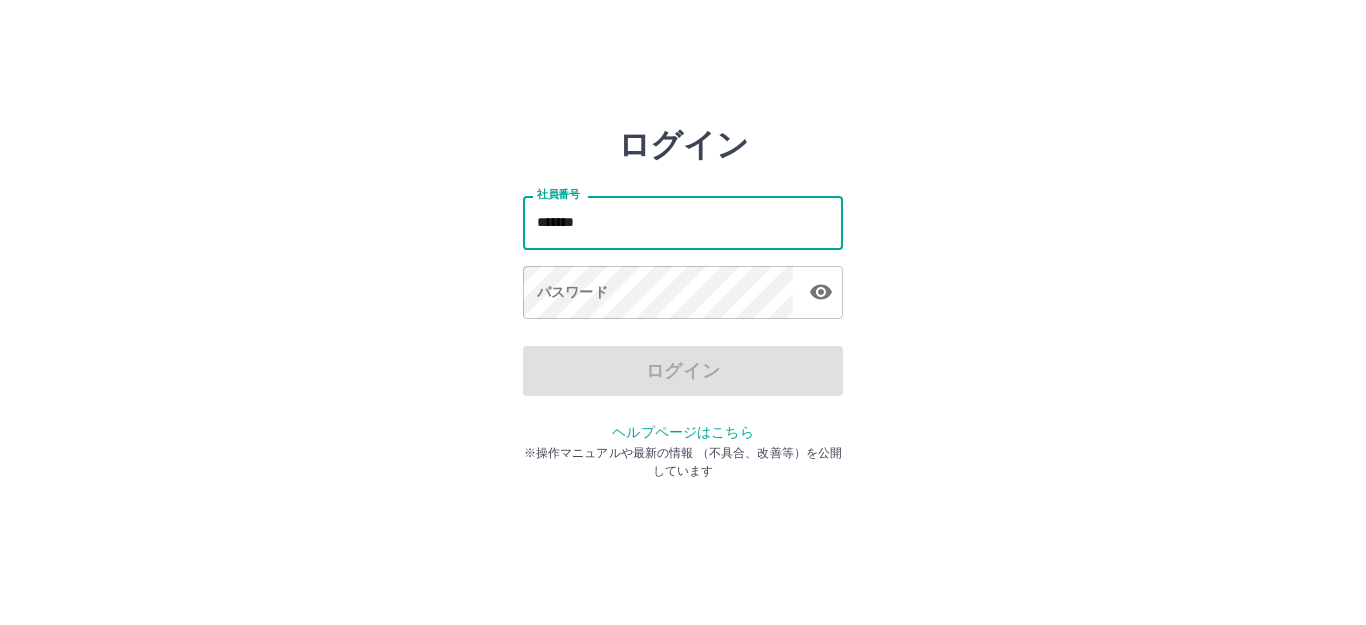 type on "*******" 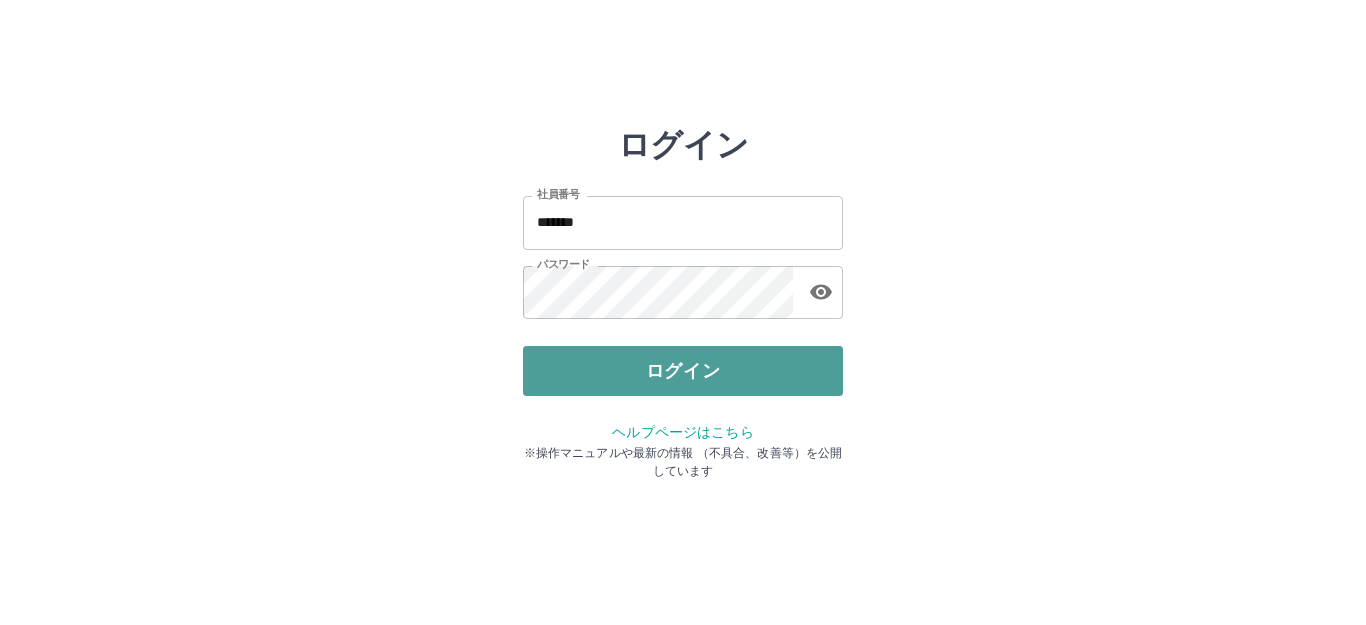 click on "ログイン" at bounding box center [683, 371] 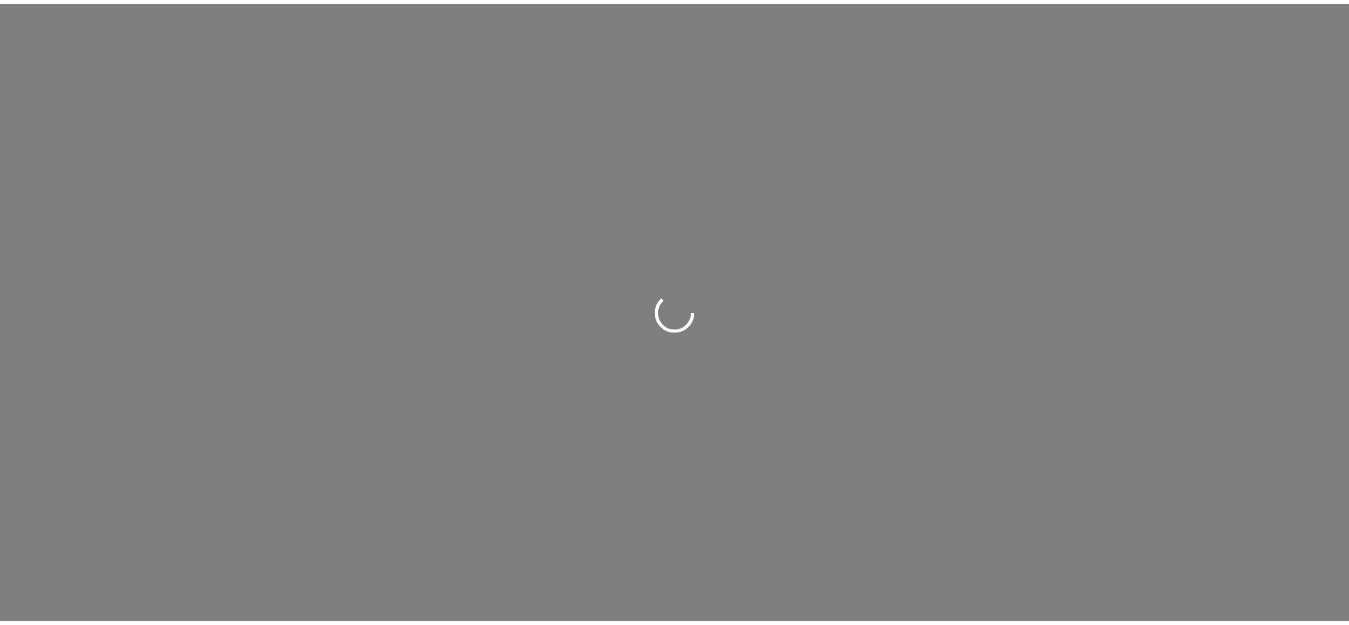 scroll, scrollTop: 0, scrollLeft: 0, axis: both 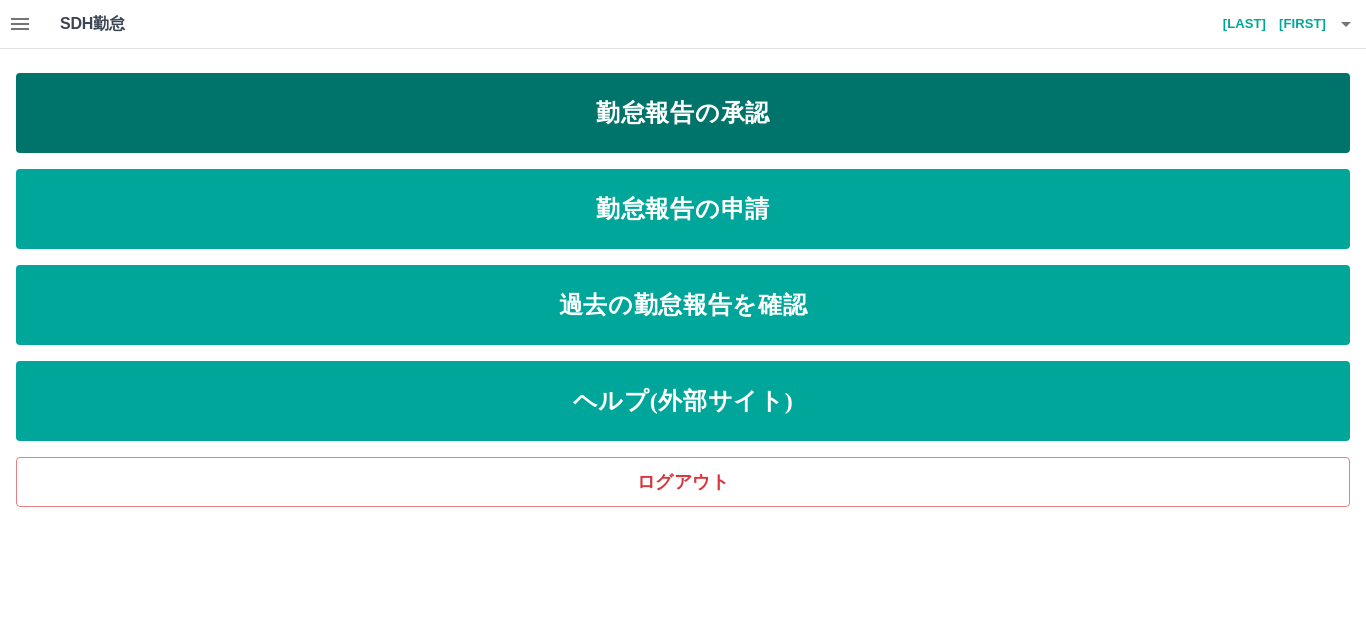 click on "勤怠報告の承認" at bounding box center [683, 113] 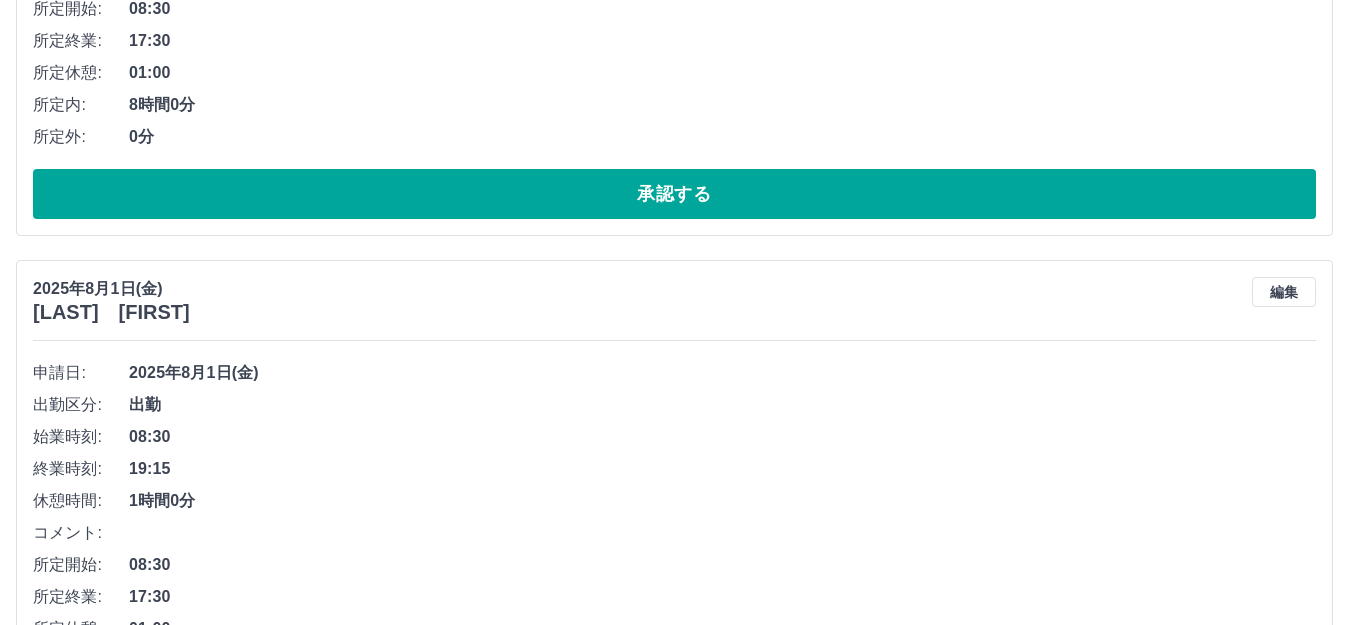 scroll, scrollTop: 4063, scrollLeft: 0, axis: vertical 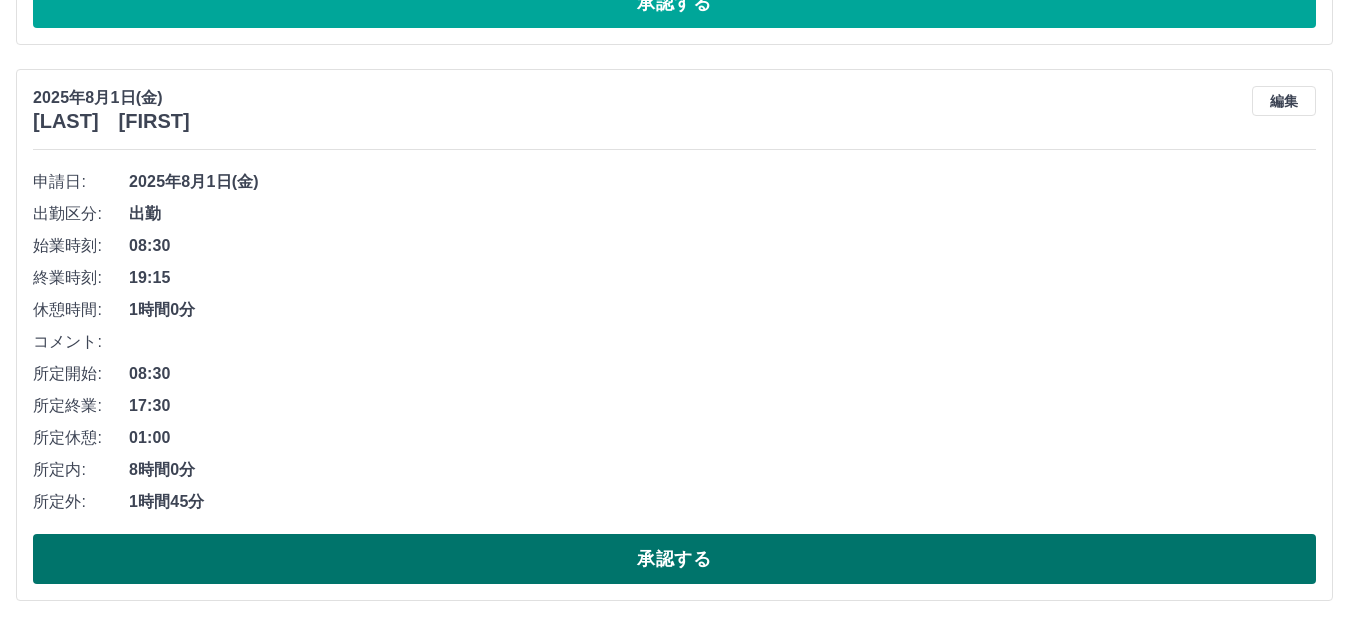 click on "承認する" at bounding box center (674, 559) 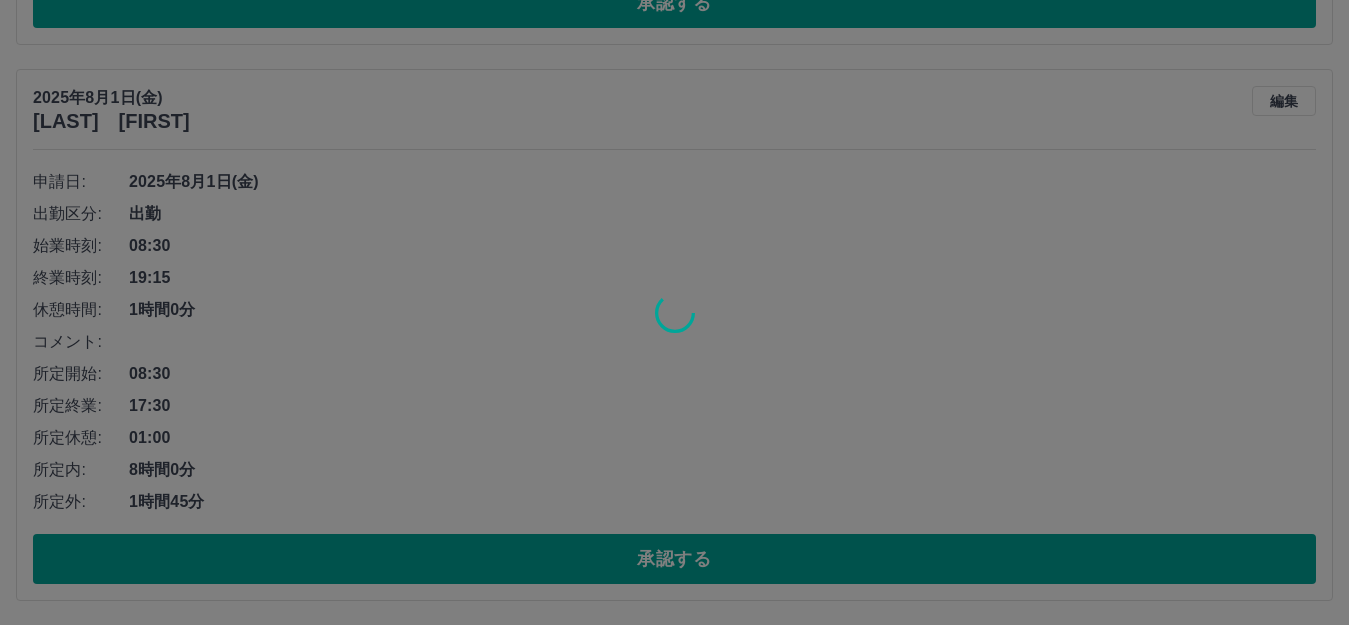scroll, scrollTop: 3507, scrollLeft: 0, axis: vertical 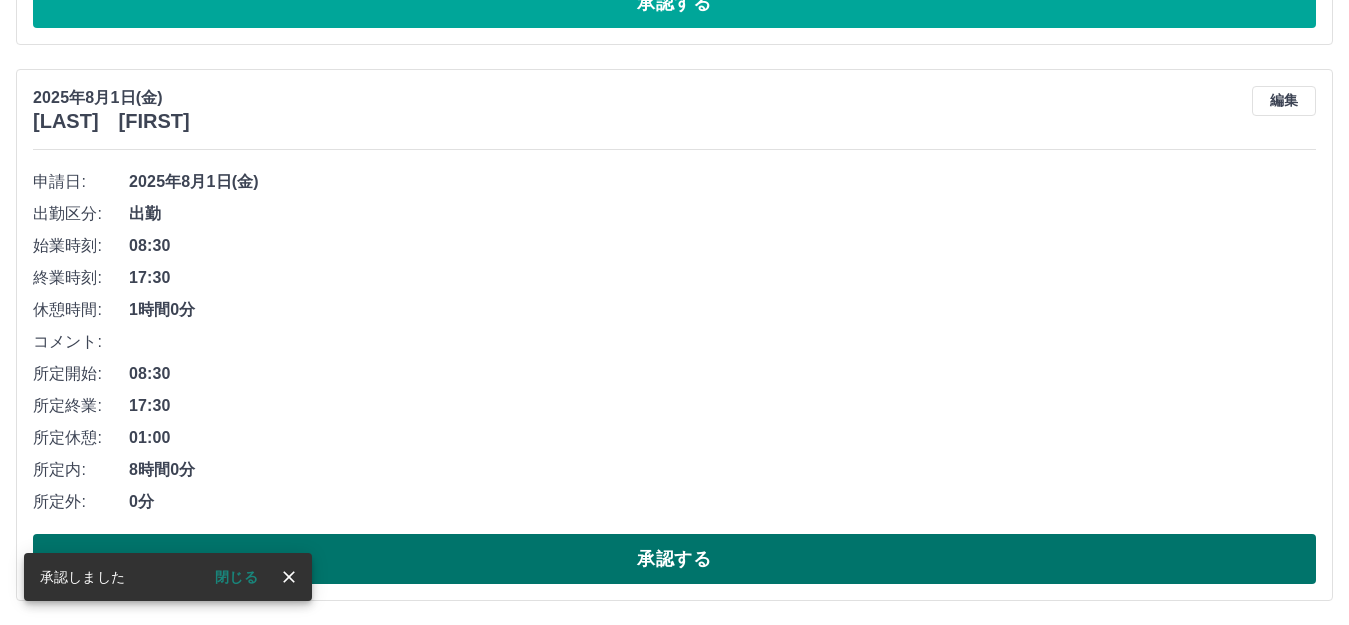 click on "承認する" at bounding box center (674, 559) 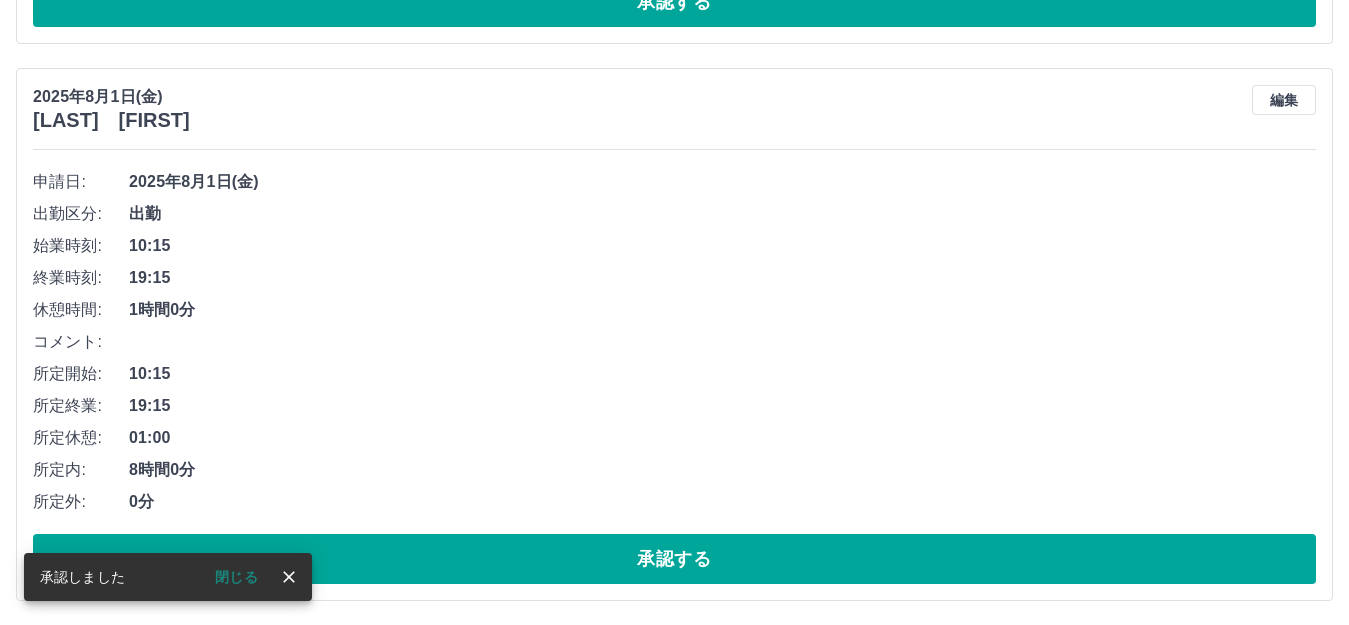 scroll, scrollTop: 2951, scrollLeft: 0, axis: vertical 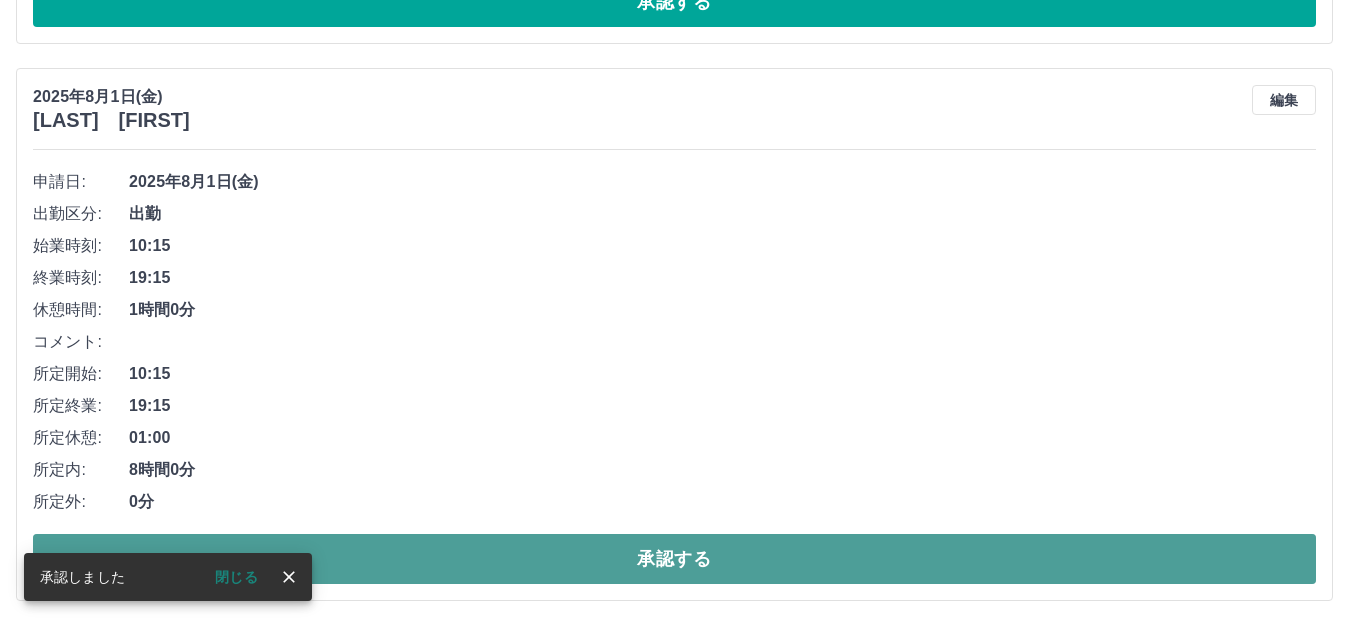 click on "承認する" at bounding box center (674, 559) 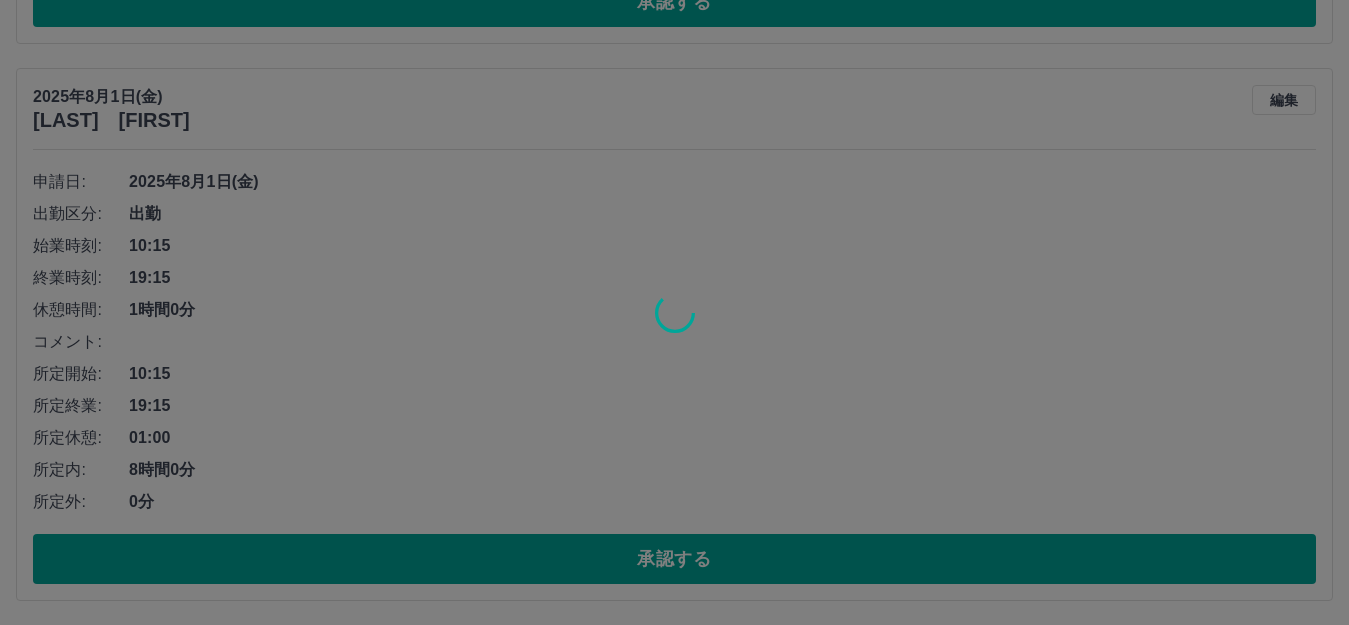 scroll, scrollTop: 2394, scrollLeft: 0, axis: vertical 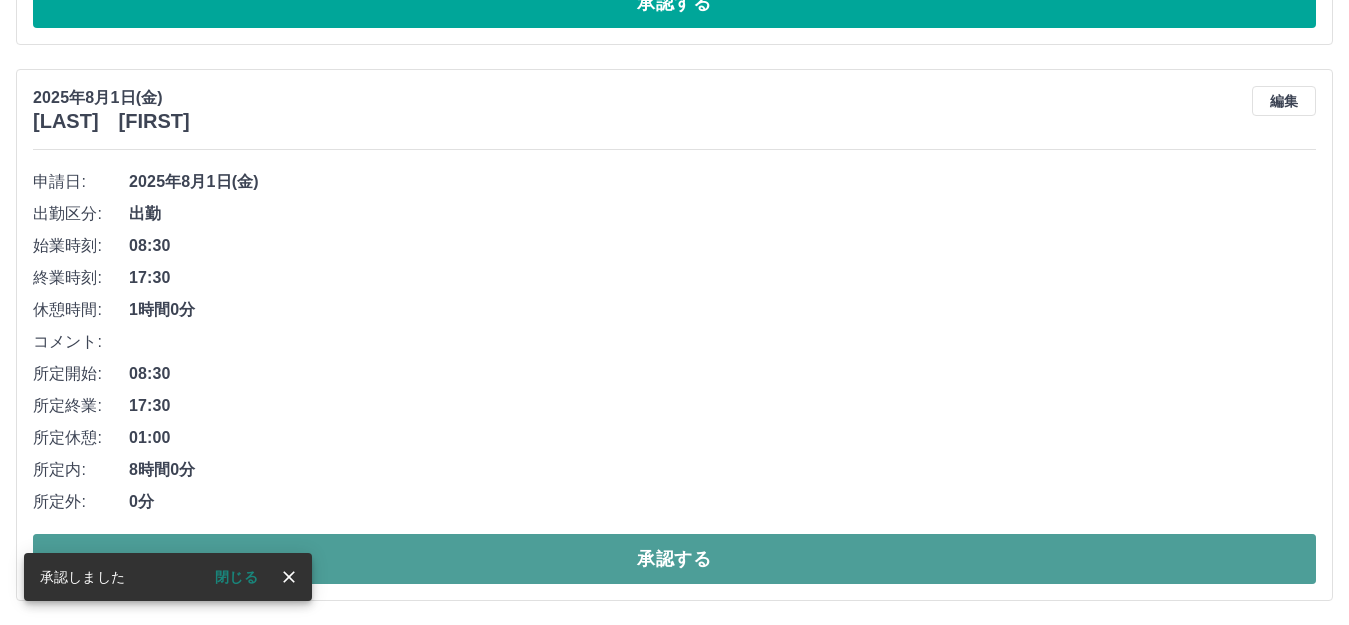 click on "承認する" at bounding box center (674, 559) 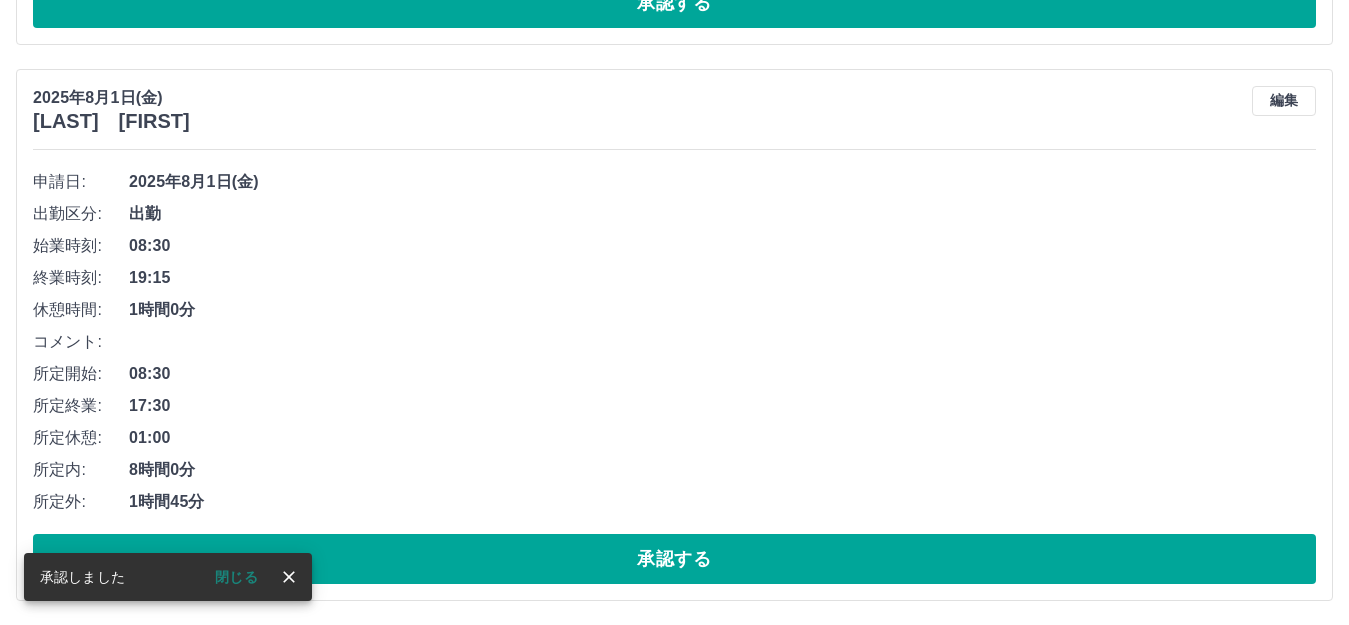 scroll, scrollTop: 1838, scrollLeft: 0, axis: vertical 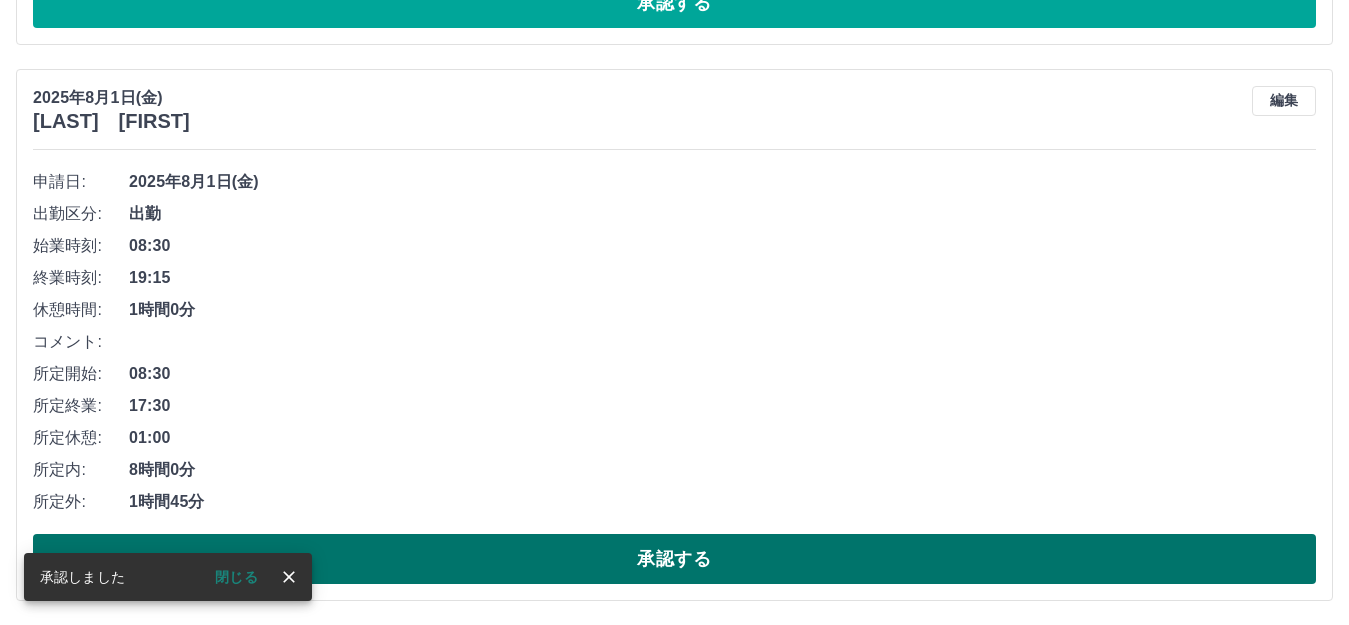 click on "承認する" at bounding box center [674, 559] 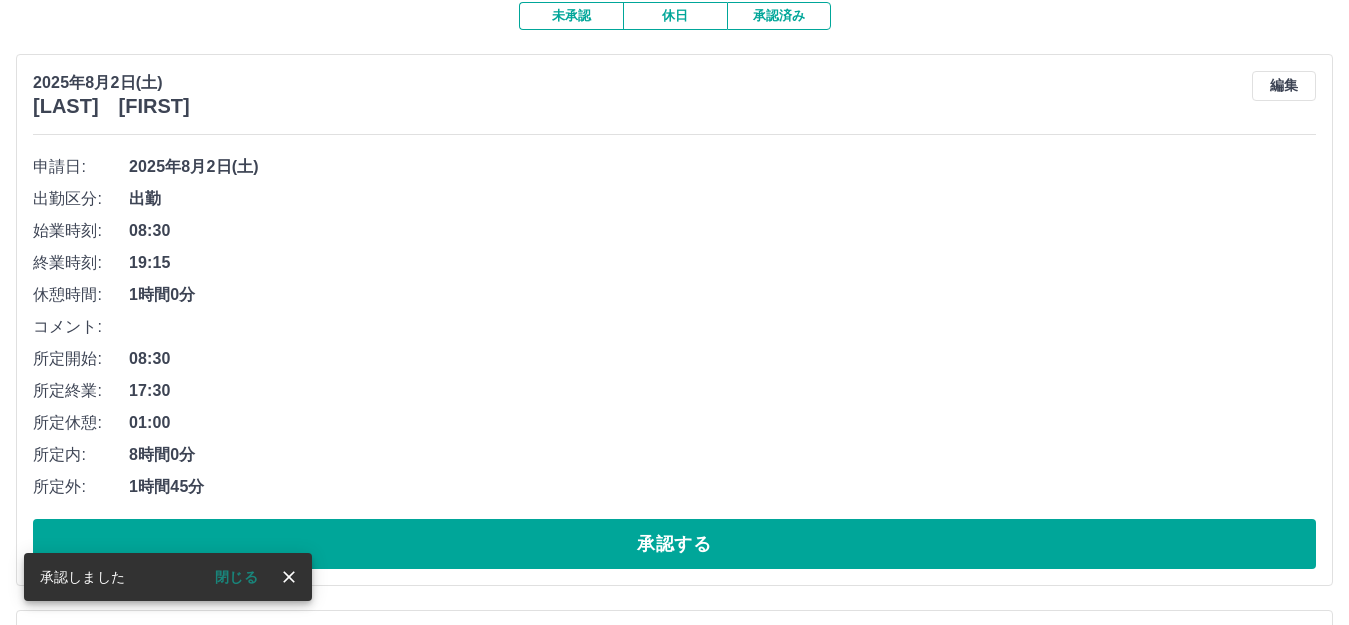 scroll, scrollTop: 0, scrollLeft: 0, axis: both 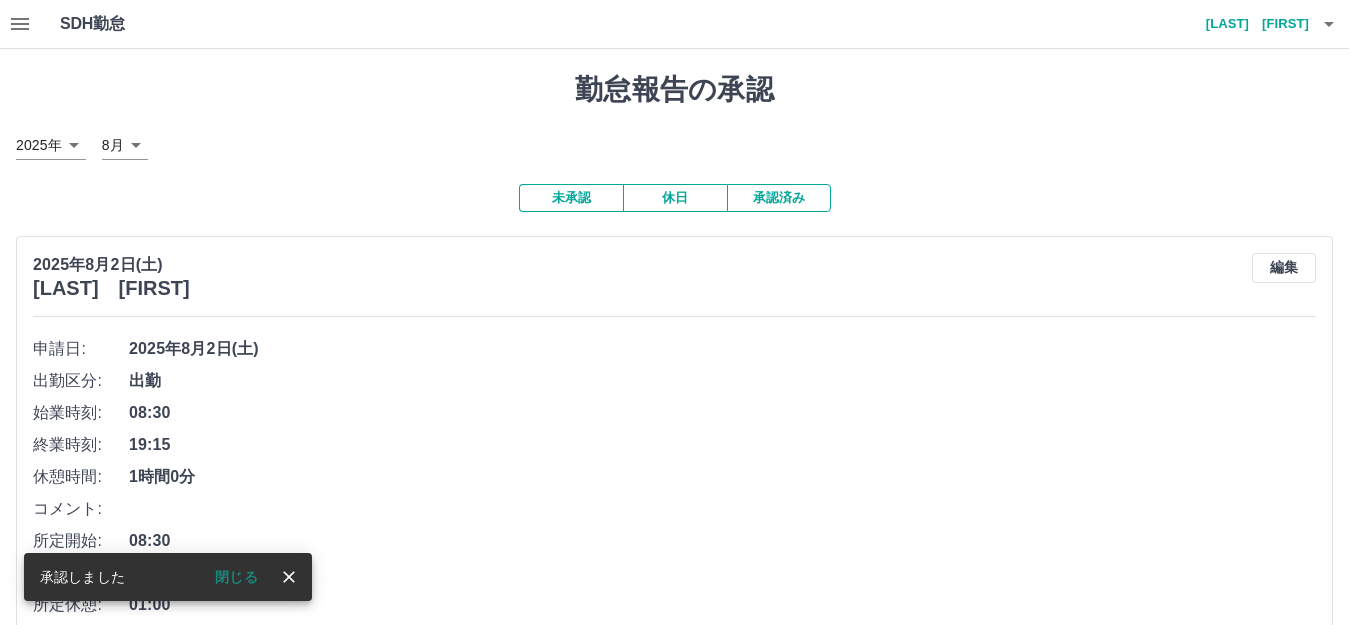 click on "SDH勤怠 川井　將裕 承認しました 閉じる 勤怠報告の承認 2025年 **** 8月 * 未承認 休日 承認済み 2025年8月2日(土) 川井　將裕 編集 申請日: 2025年8月2日(土) 出勤区分: 出勤 始業時刻: 08:30 終業時刻: 19:15 休憩時間: 1時間0分 コメント: 所定開始: 08:30 所定終業: 17:30 所定休憩: 01:00 所定内: 8時間0分 所定外: 1時間45分 承認する 2025年8月2日(土) 渡邉　昌子 編集 申請日: 2025年8月2日(土) 出勤区分: 出勤 始業時刻: 10:15 終業時刻: 19:15 休憩時間: 1時間0分 コメント: 所定開始: 10:15 所定終業: 19:15 所定休憩: 01:00 所定内: 8時間0分 所定外: 0分 承認する 2025年8月2日(土) 井田　百香 編集 申請日: 2025年8月2日(土) 出勤区分: 出勤 始業時刻: 08:30 終業時刻: 17:30 休憩時間: 1時間0分 コメント: 所定開始: 08:30 所定終業: 17:30 所定休憩: 01:00 所定内: 8時間0分 所定外: 0分 承認する SDH勤怠" at bounding box center [674, 952] 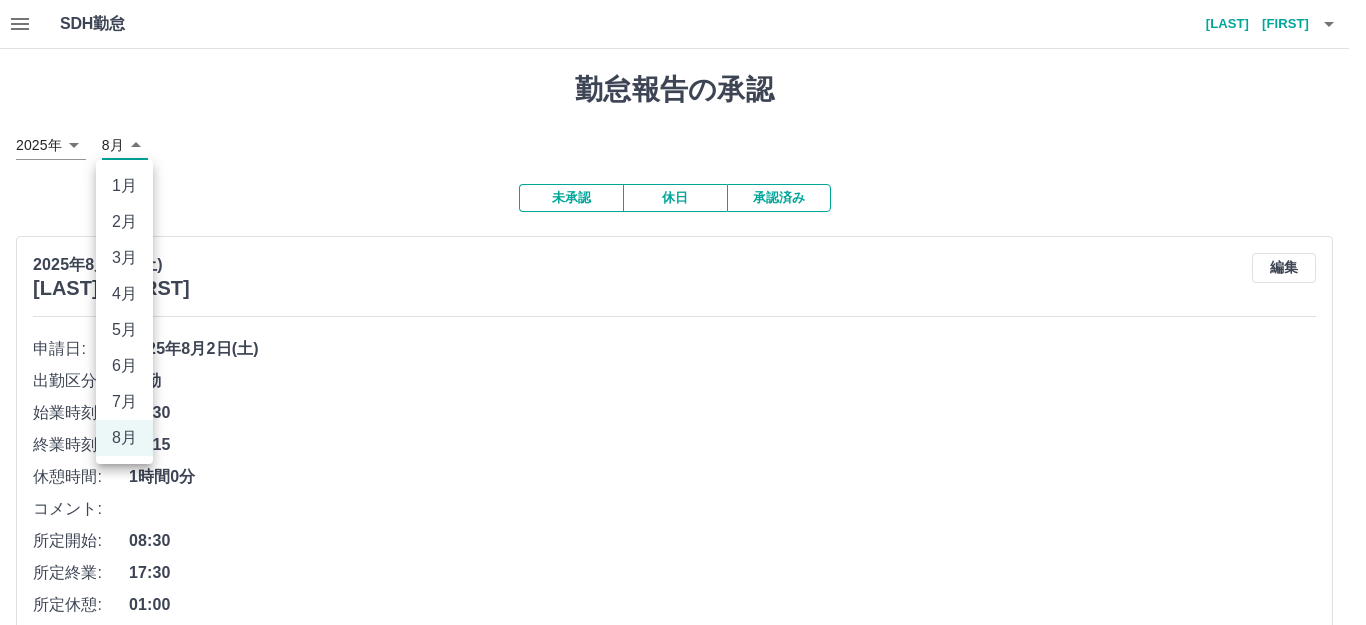 click on "7月" at bounding box center (124, 402) 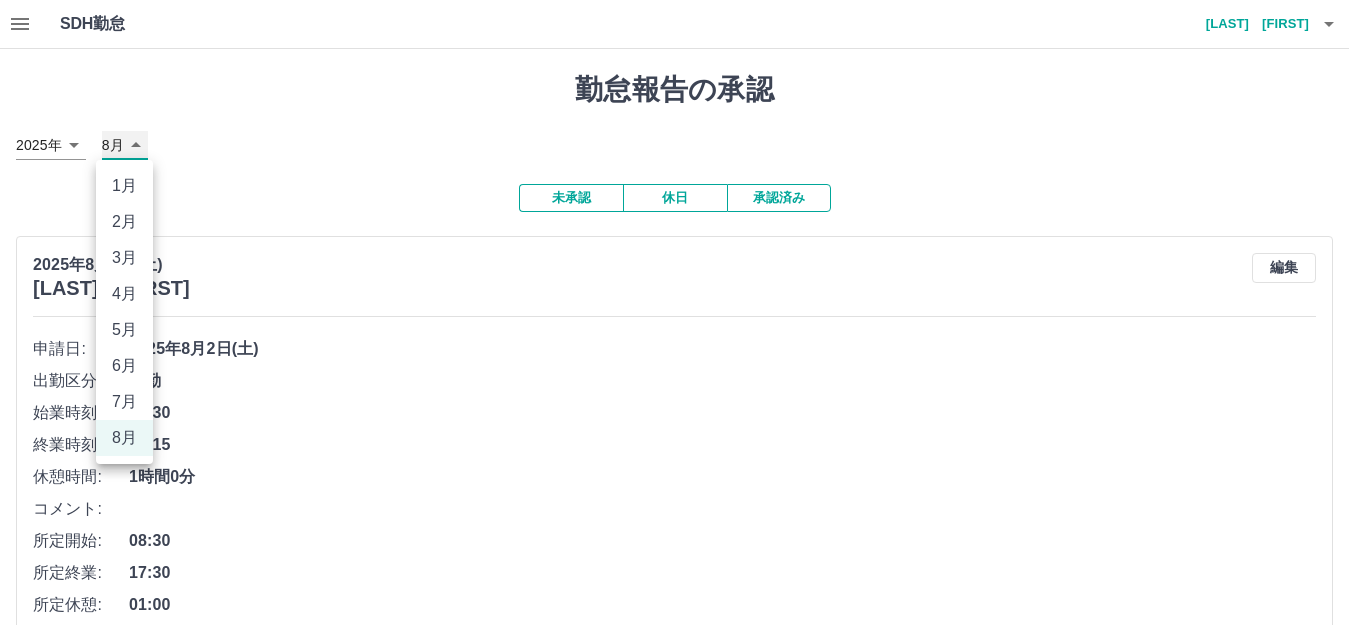 type on "*" 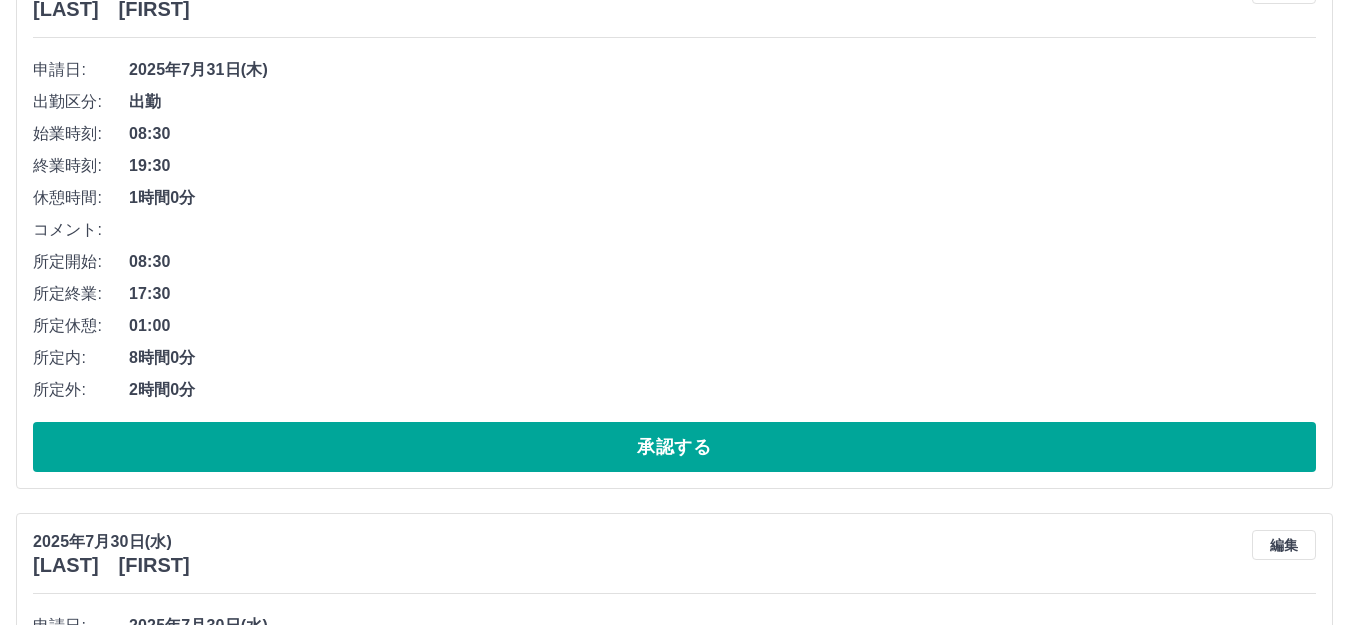 scroll, scrollTop: 300, scrollLeft: 0, axis: vertical 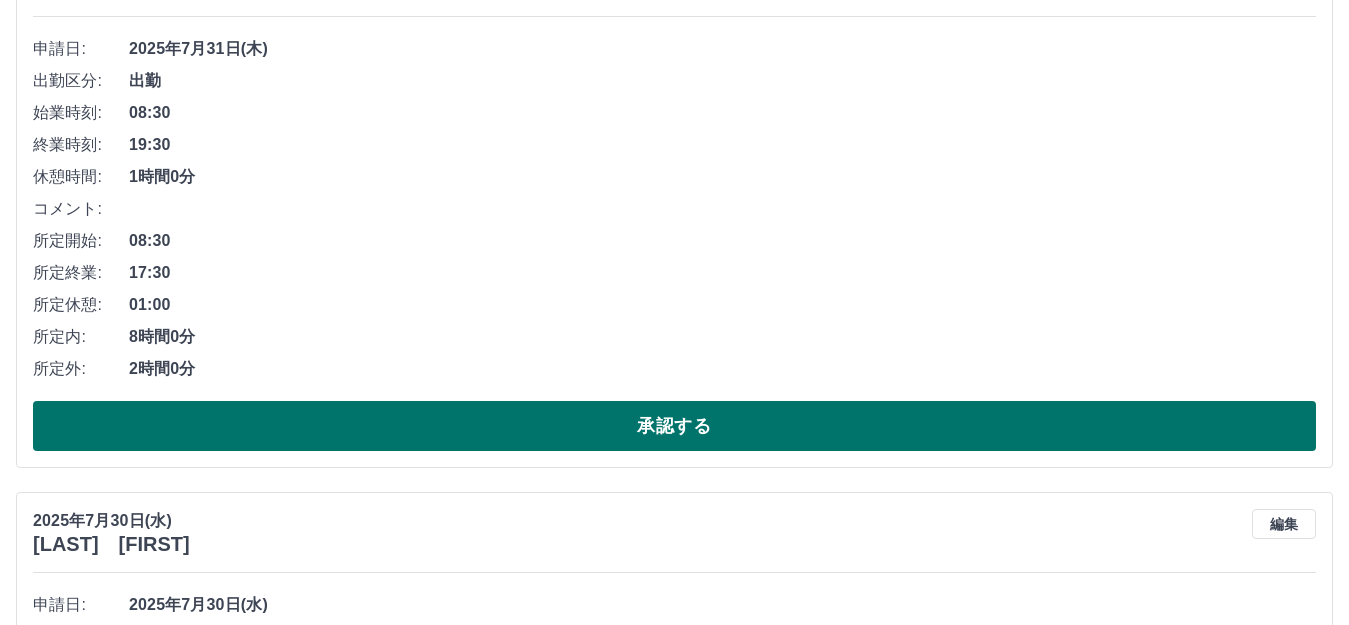 click on "承認する" at bounding box center [674, 426] 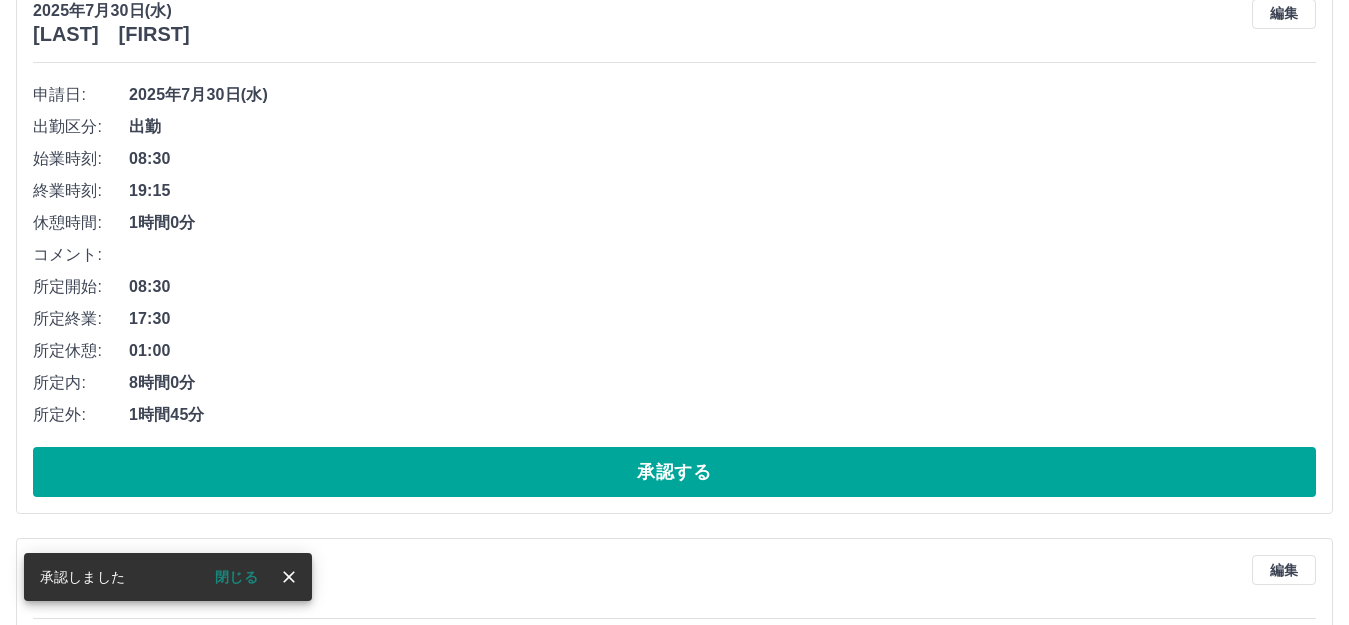 scroll, scrollTop: 400, scrollLeft: 0, axis: vertical 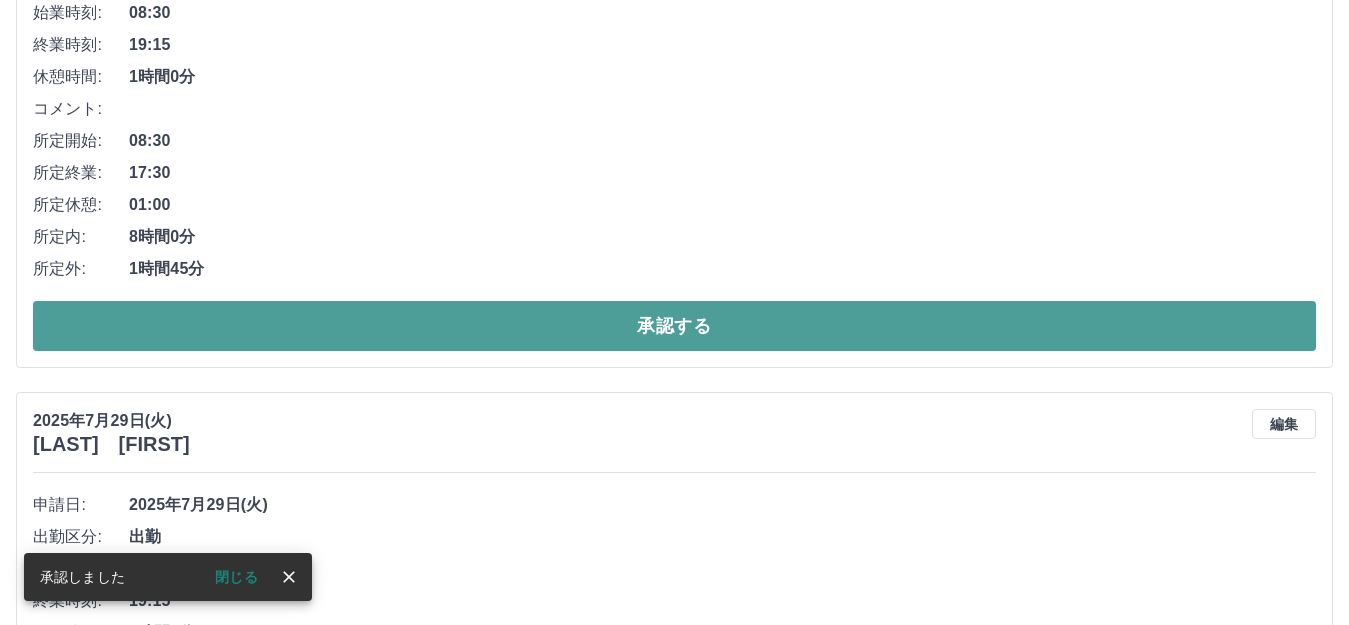 click on "承認する" at bounding box center (674, 326) 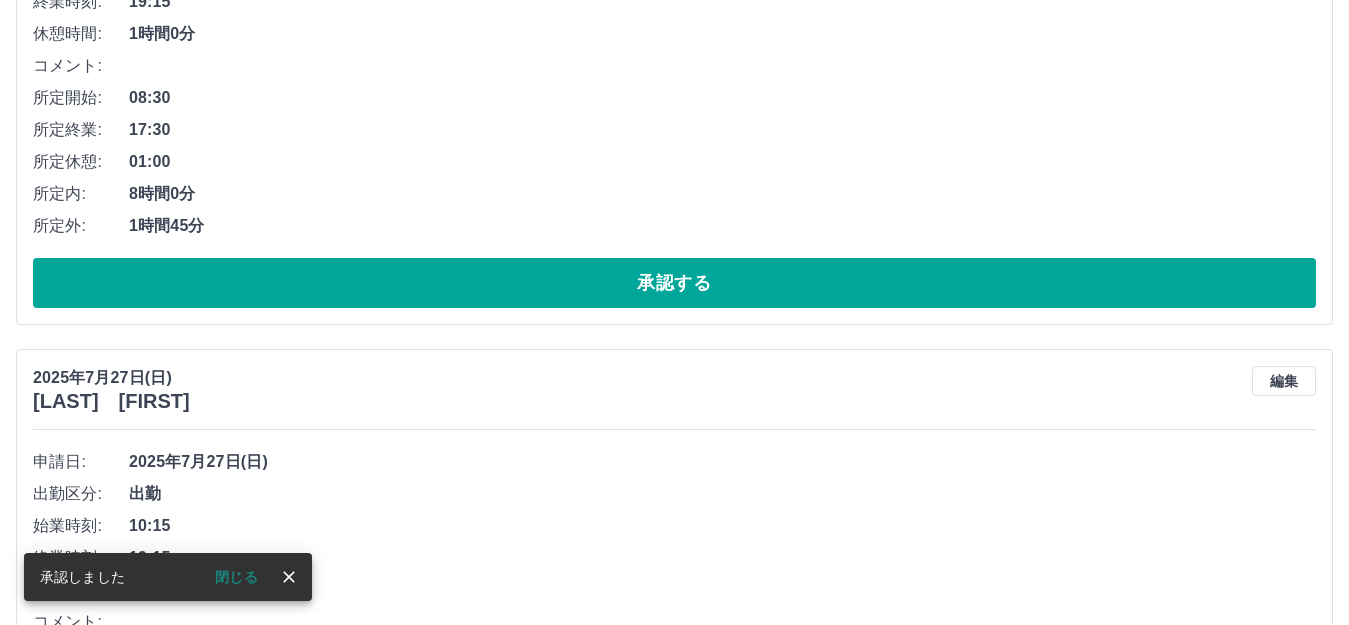 scroll, scrollTop: 500, scrollLeft: 0, axis: vertical 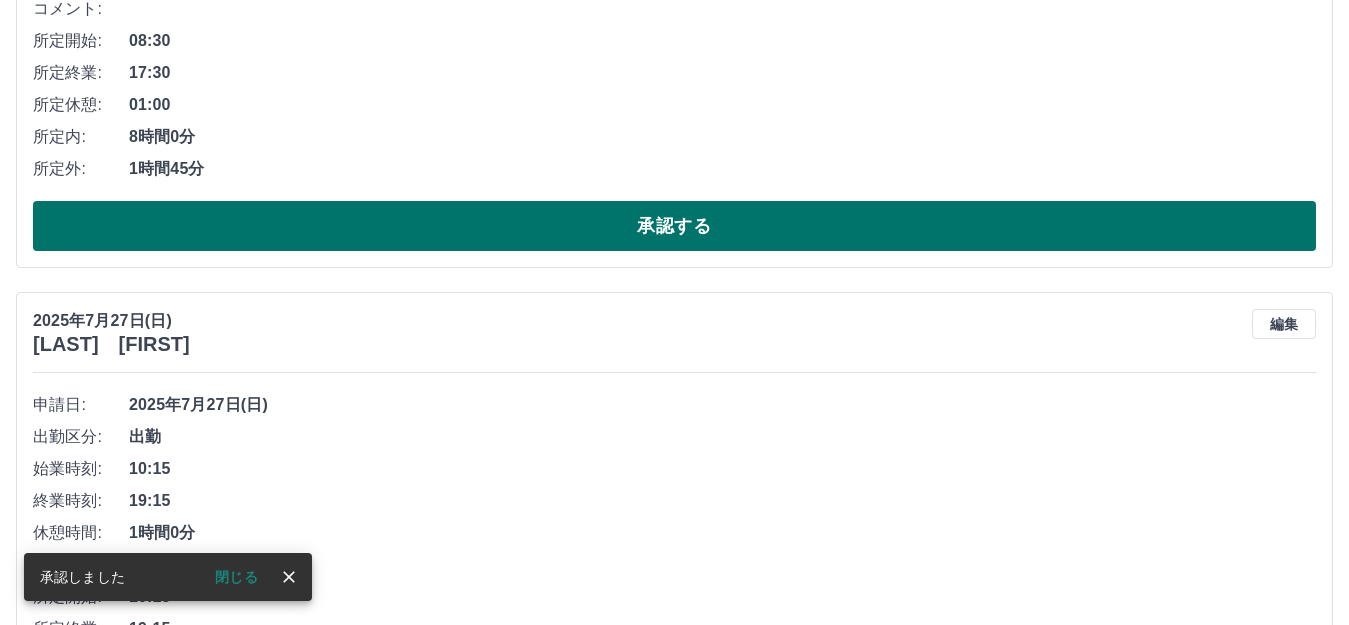 click on "承認する" at bounding box center (674, 226) 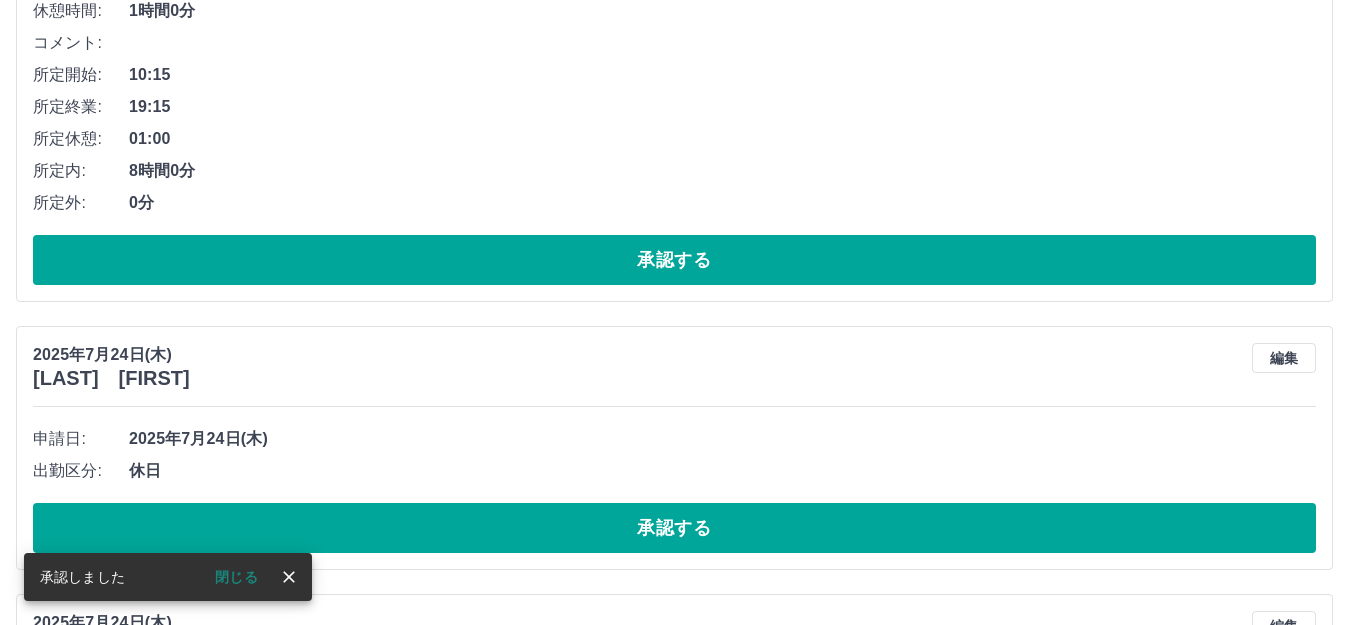 scroll, scrollTop: 500, scrollLeft: 0, axis: vertical 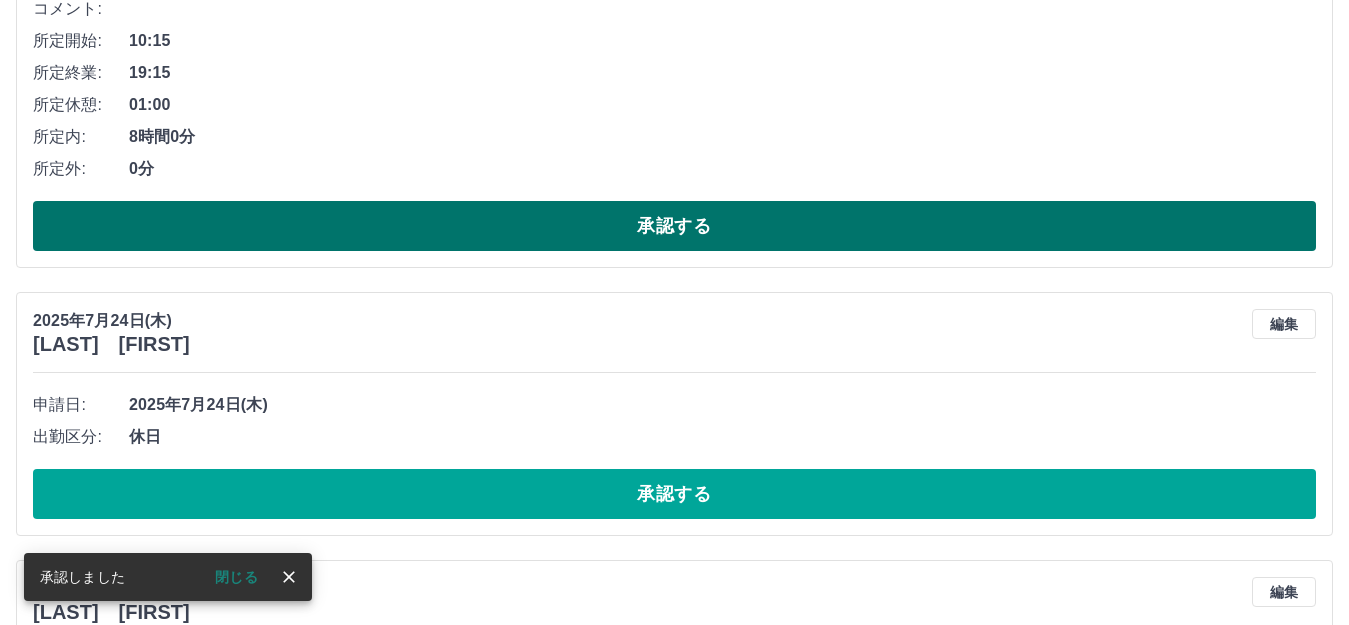 click on "承認する" at bounding box center [674, 226] 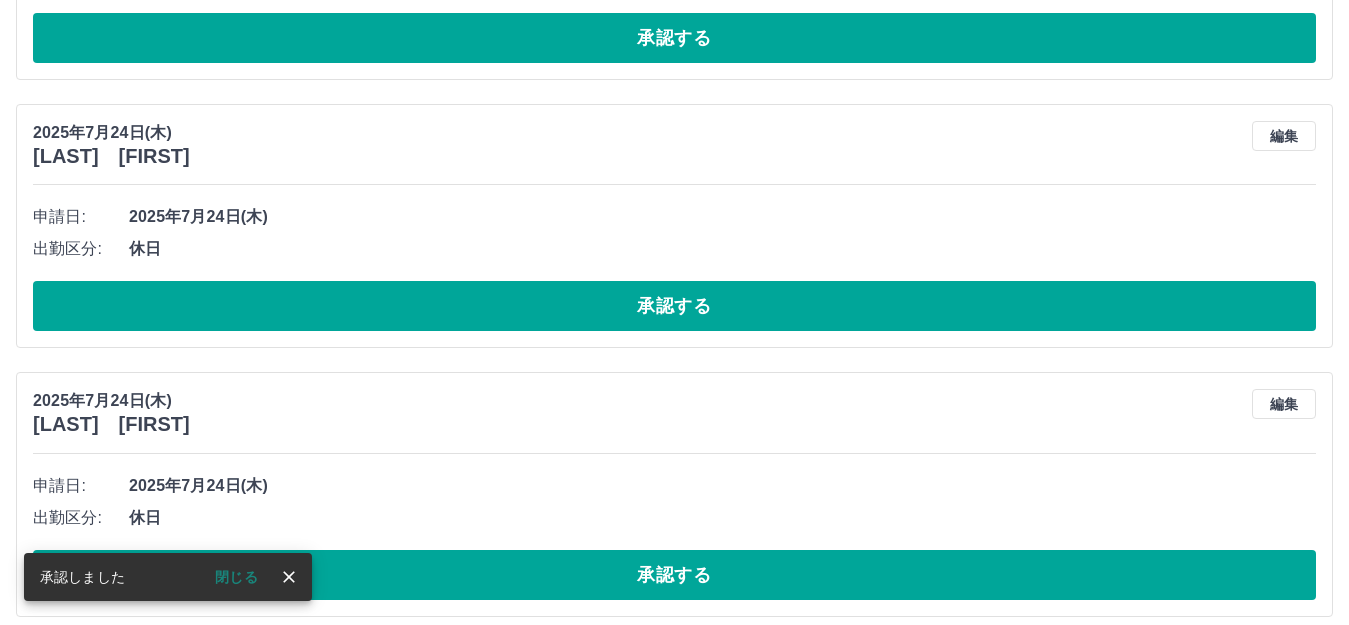 scroll, scrollTop: 0, scrollLeft: 0, axis: both 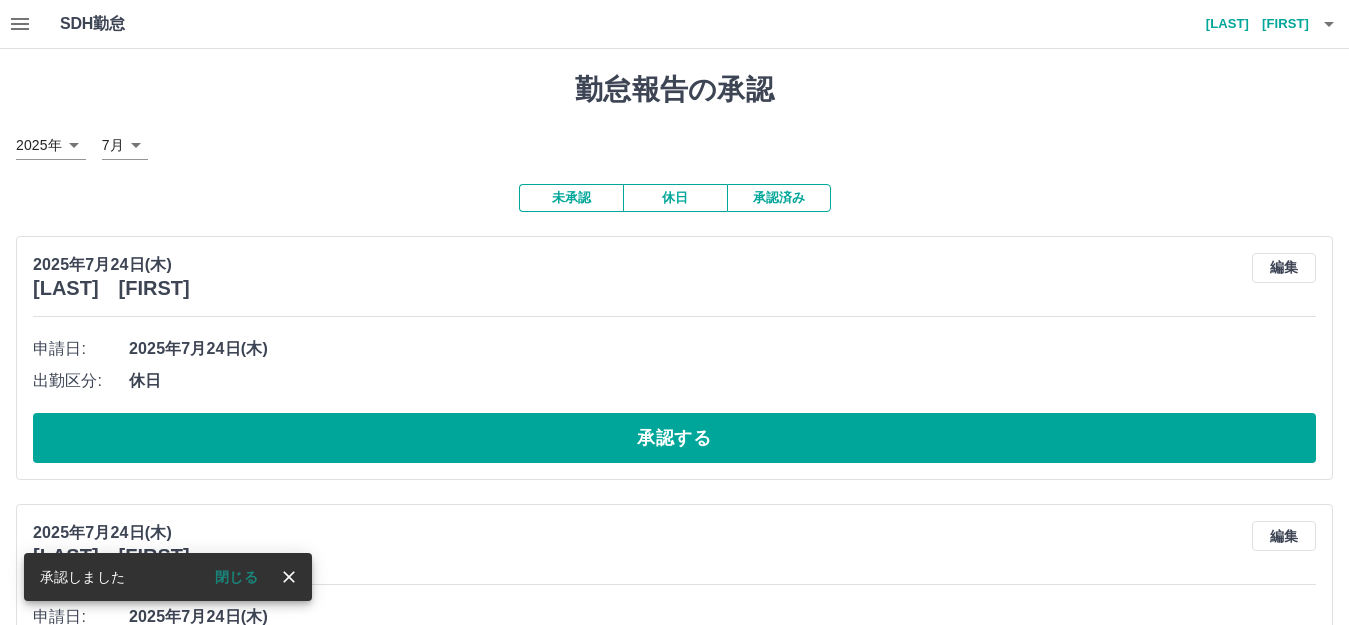 click on "承認済み" at bounding box center (779, 198) 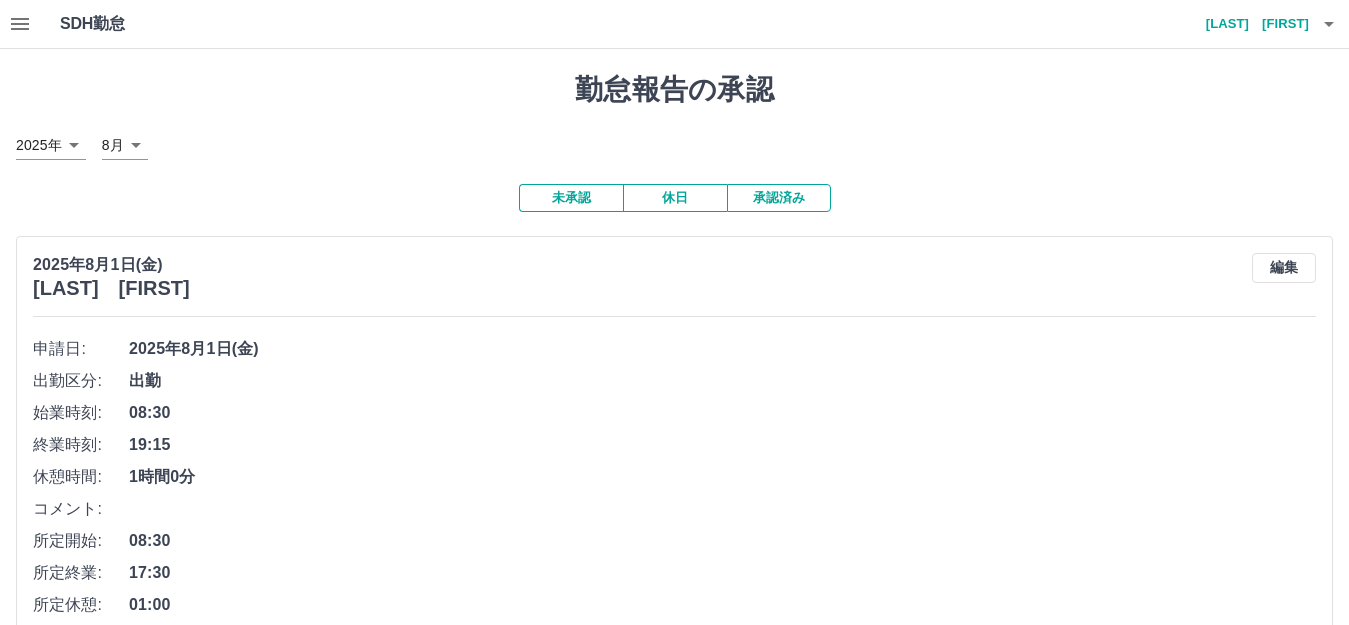 click on "SDH勤怠 川井　將裕 勤怠報告の承認 2025年 **** 8月 * 未承認 休日 承認済み 2025年8月1日(金) 栗原　朋子 編集 申請日: 2025年8月1日(金) 出勤区分: 出勤 始業時刻: 08:30 終業時刻: 19:15 休憩時間: 1時間0分 コメント: 所定開始: 08:30 所定終業: 17:30 所定休憩: 01:00 所定内: 8時間0分 所定外: 1時間45分 承認済 2025年8月1日(金) 木村　恵子 編集 申請日: 2025年8月1日(金) 出勤区分: 出勤 始業時刻: 08:30 終業時刻: 17:30 休憩時間: 1時間0分 コメント: 所定開始: 08:30 所定終業: 17:30 所定休憩: 01:00 所定内: 8時間0分 所定外: 0分 承認済 2025年8月1日(金) 小松　直美 編集 申請日: 2025年8月1日(金) 出勤区分: 出勤 始業時刻: 10:15 終業時刻: 19:15 休憩時間: 1時間0分 コメント: 所定開始: 10:15 所定終業: 19:15 所定休憩: 01:00 所定内: 8時間0分 所定外: 0分 承認済 2025年8月1日(金) 佐藤　沙耶香 編集 申請日:" at bounding box center [674, 1508] 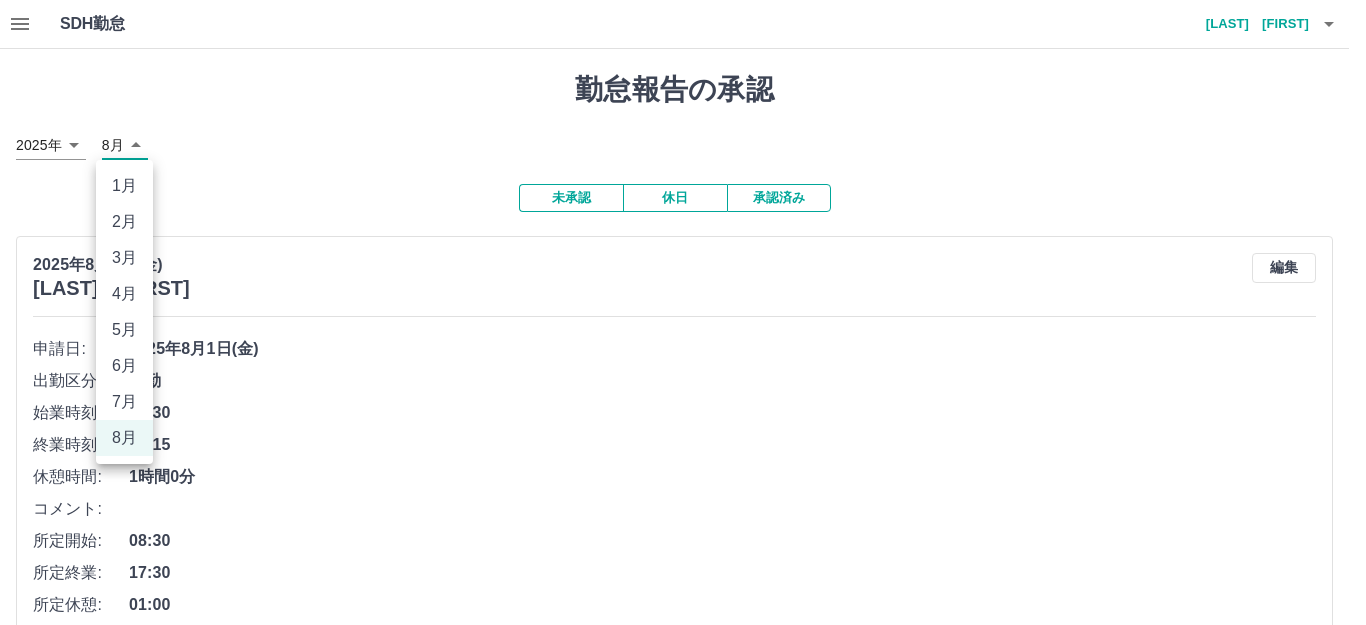 click on "7月" at bounding box center (124, 402) 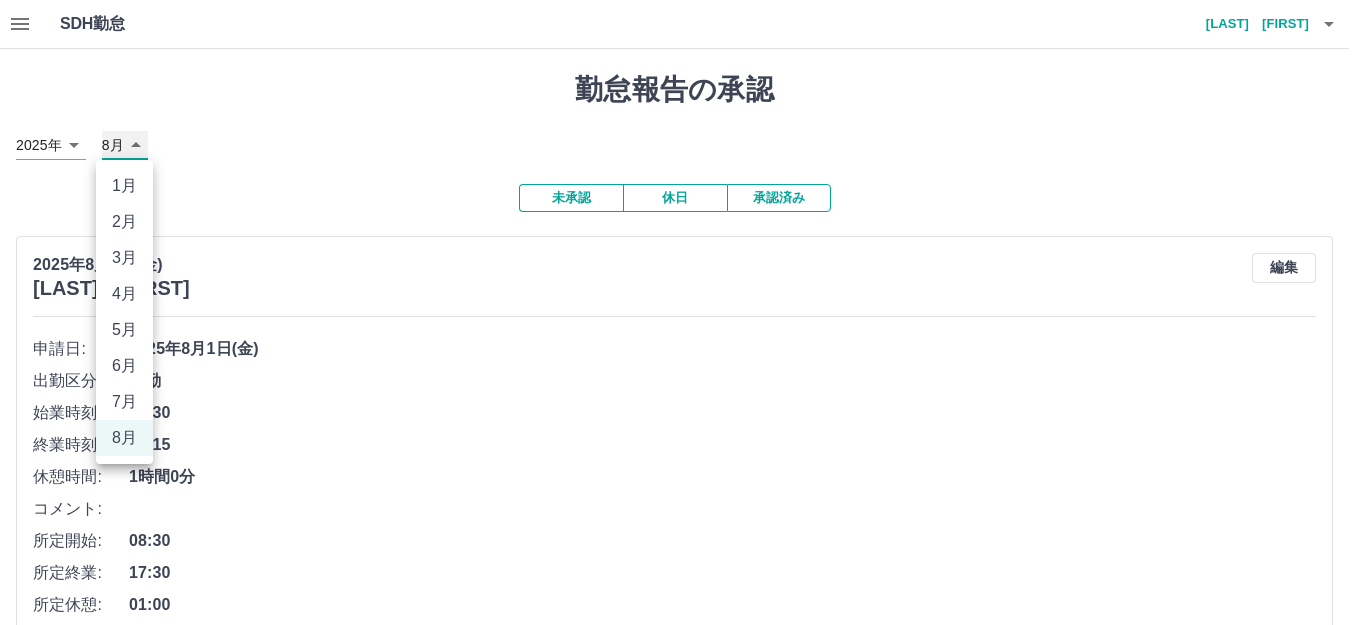 type on "*" 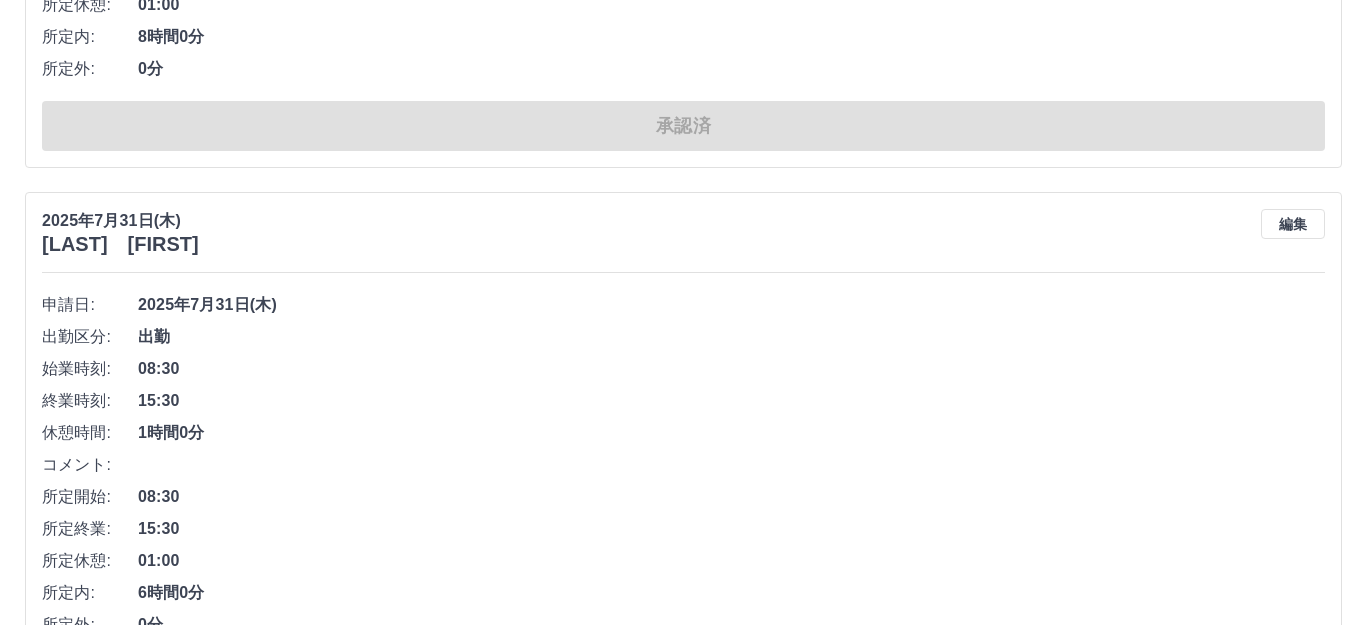 scroll, scrollTop: 0, scrollLeft: 0, axis: both 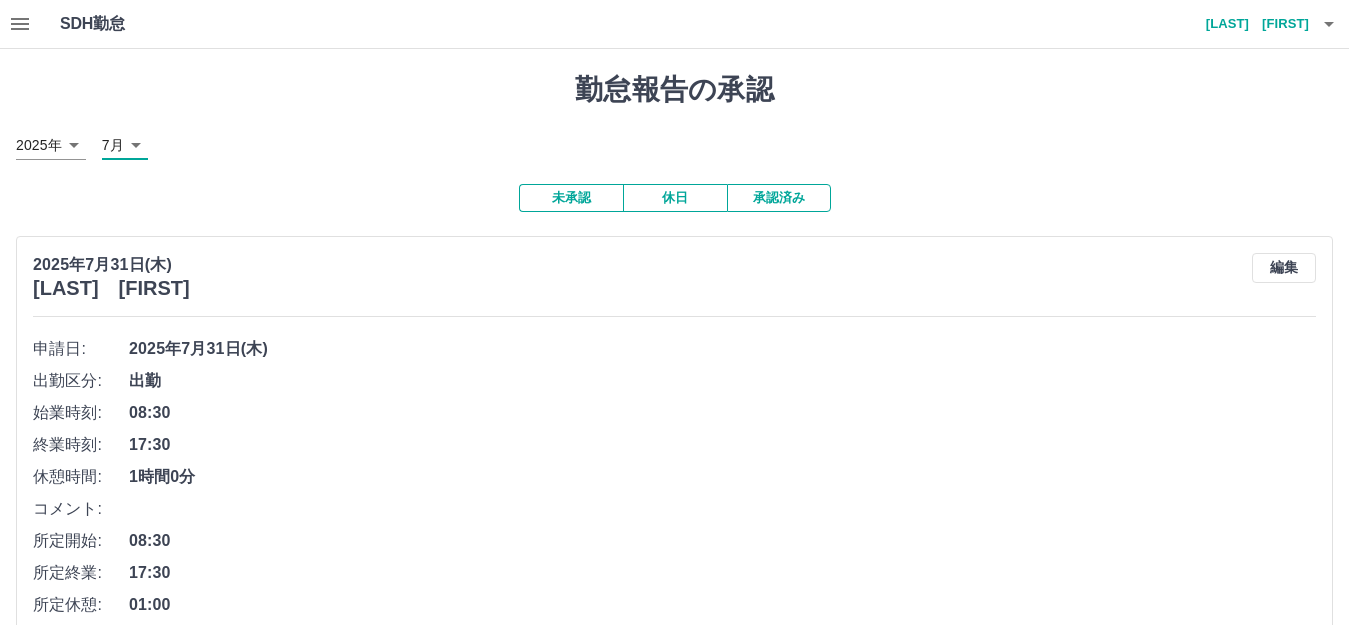 click at bounding box center [20, 24] 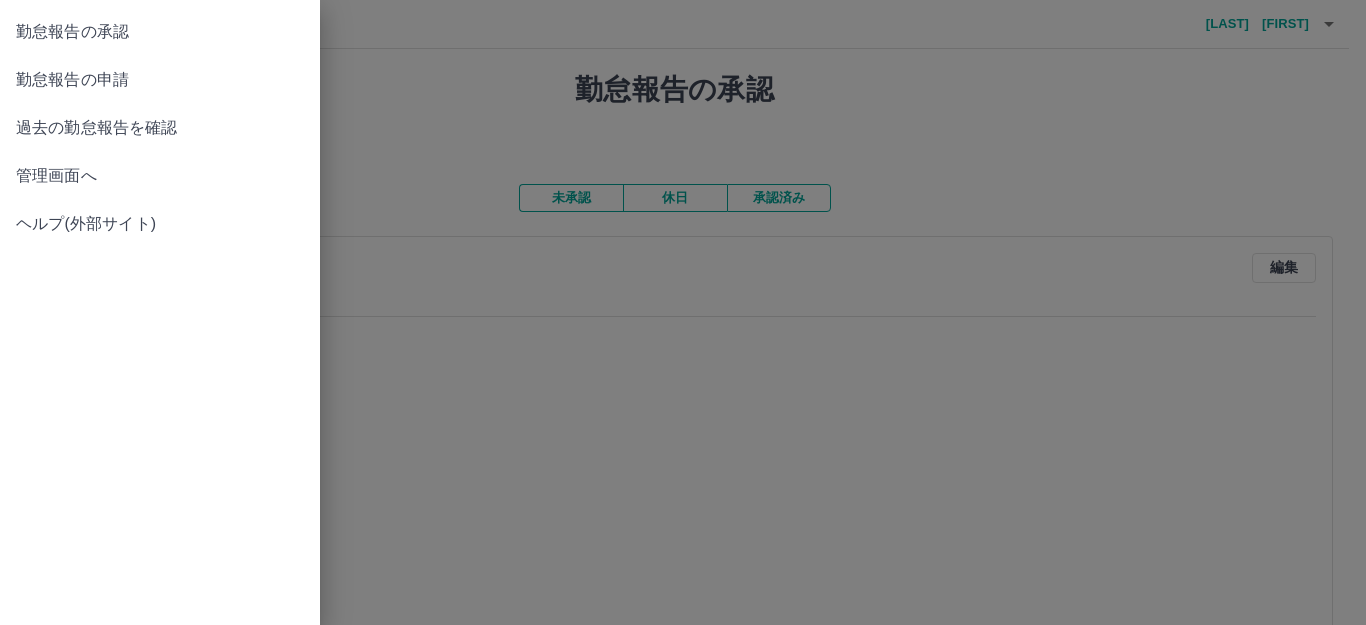 click at bounding box center (683, 312) 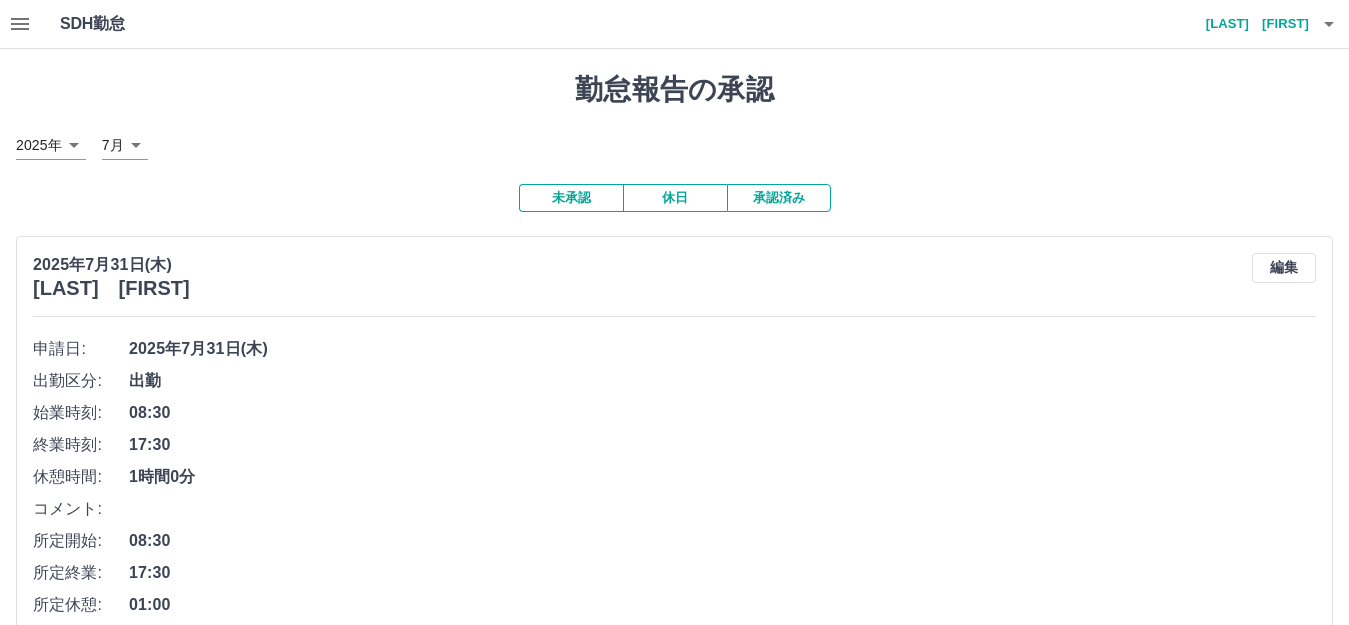 click 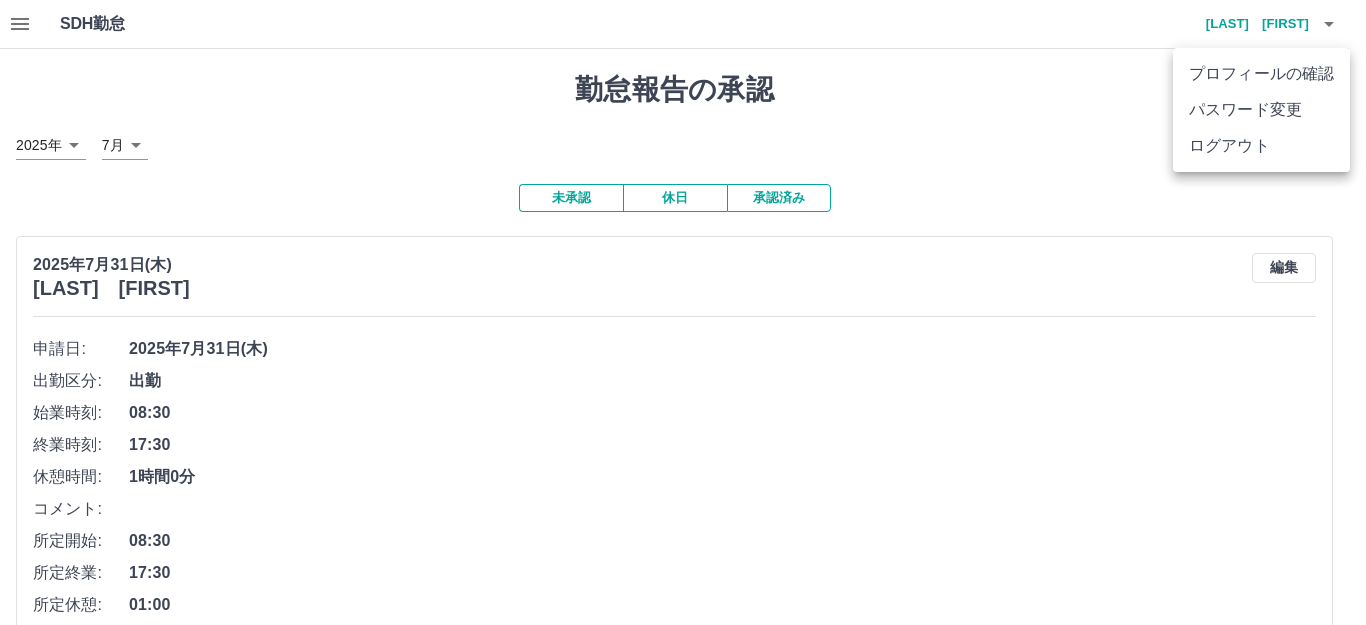 click on "ログアウト" at bounding box center (1261, 146) 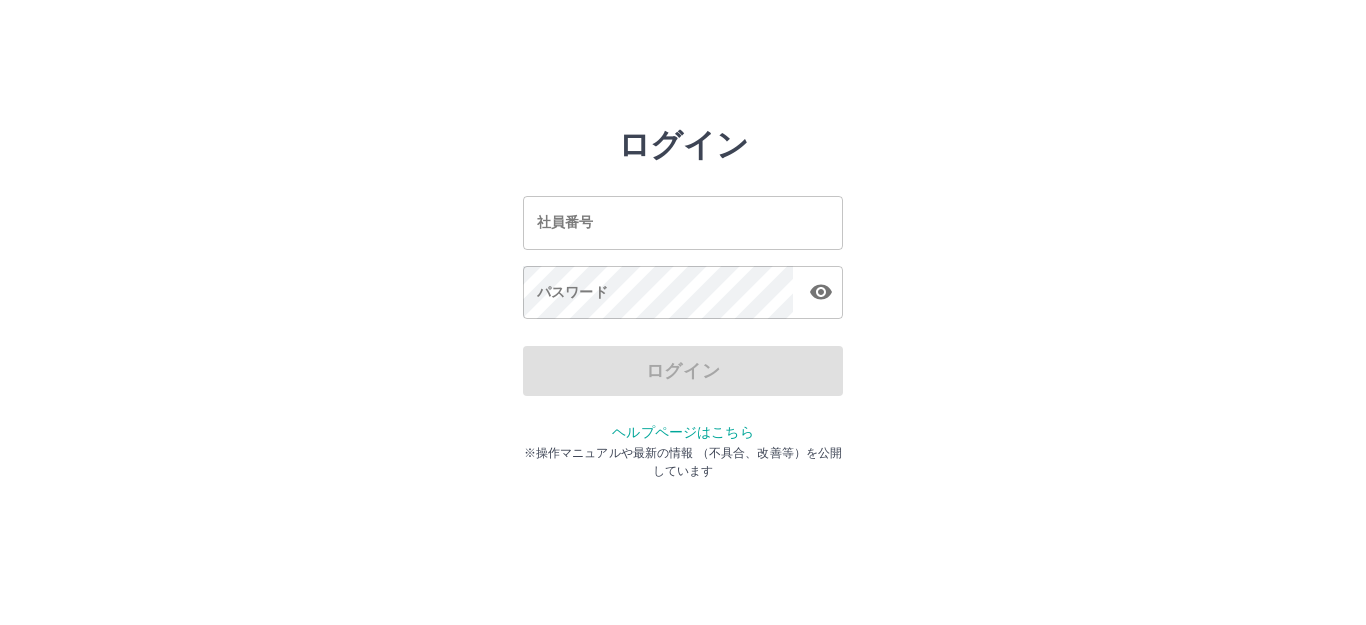scroll, scrollTop: 0, scrollLeft: 0, axis: both 